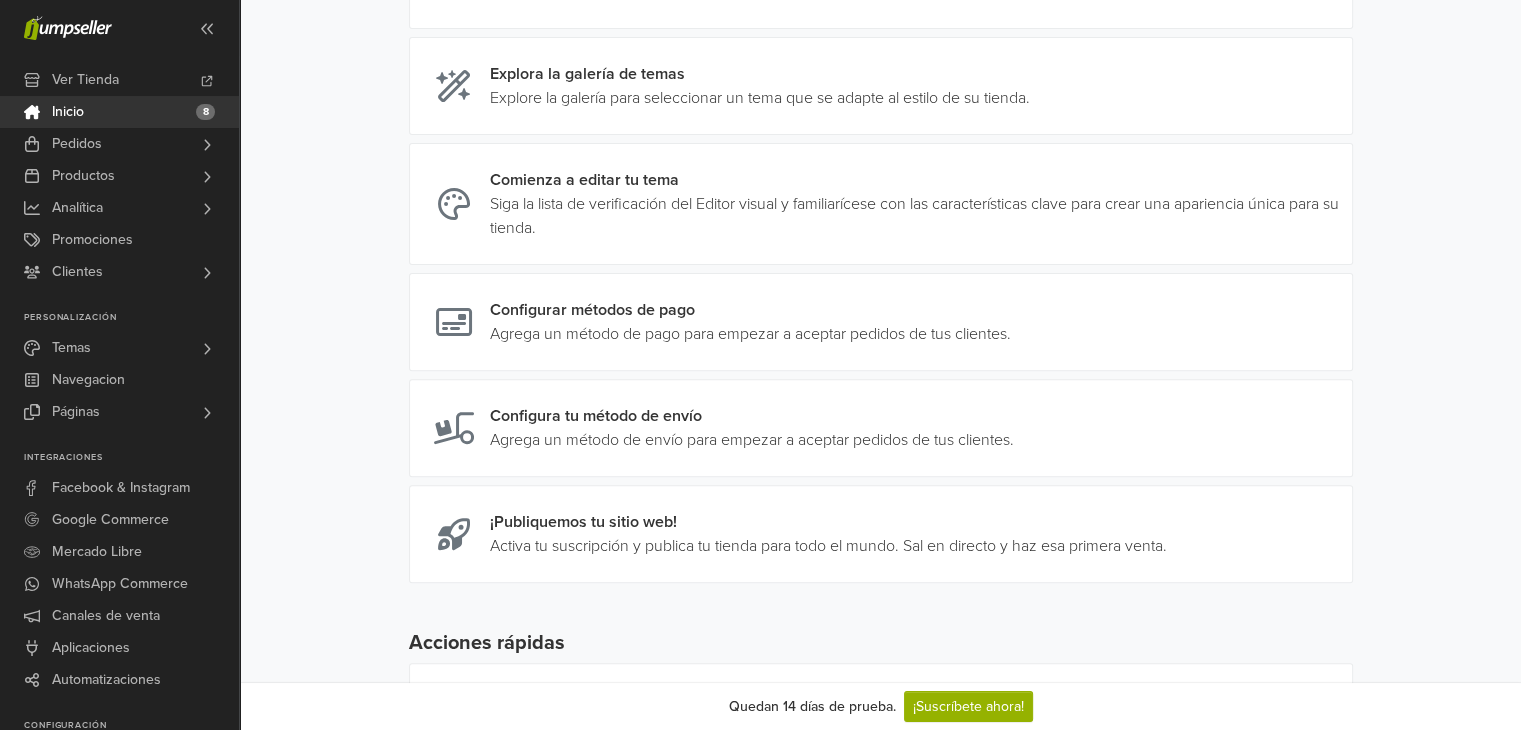scroll, scrollTop: 600, scrollLeft: 0, axis: vertical 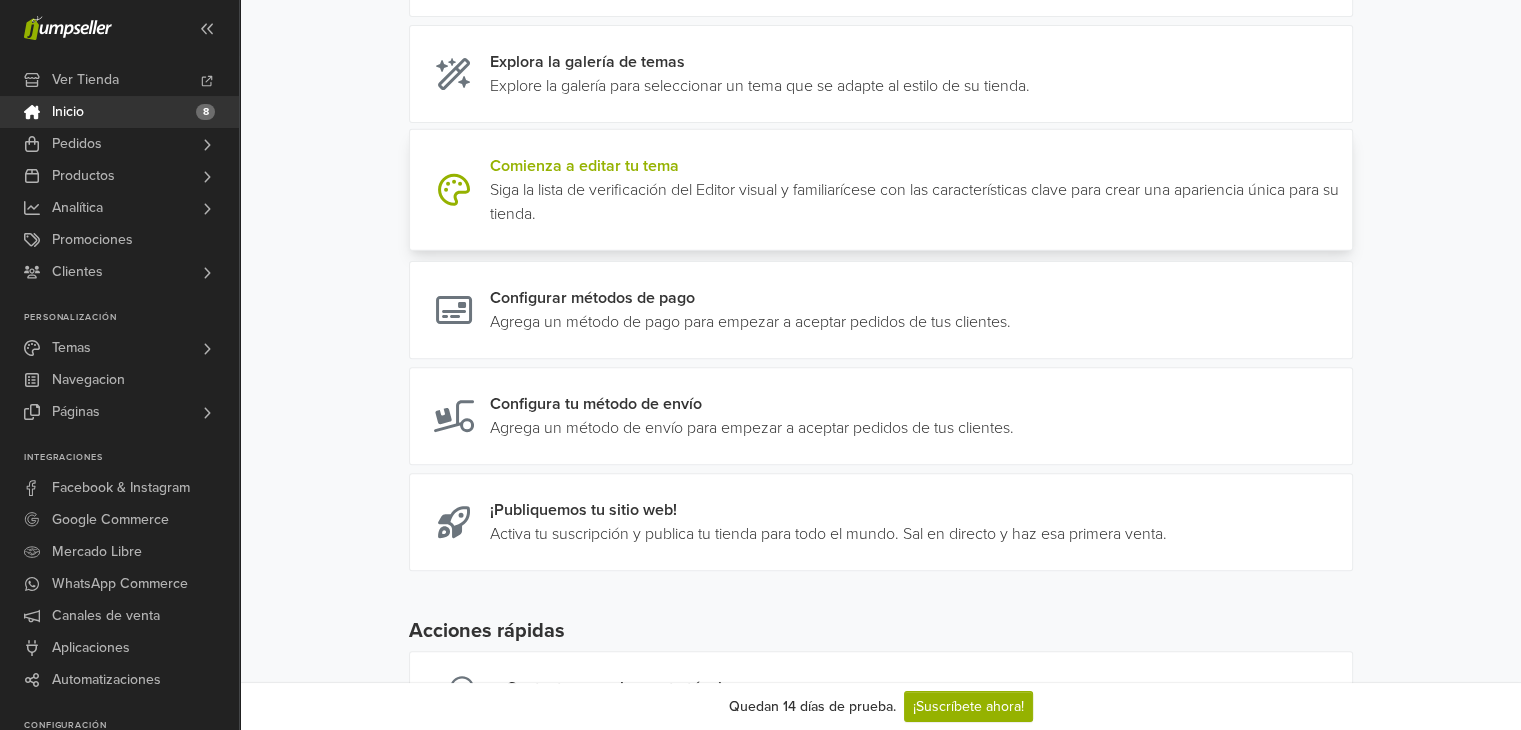 click at bounding box center [1344, 190] 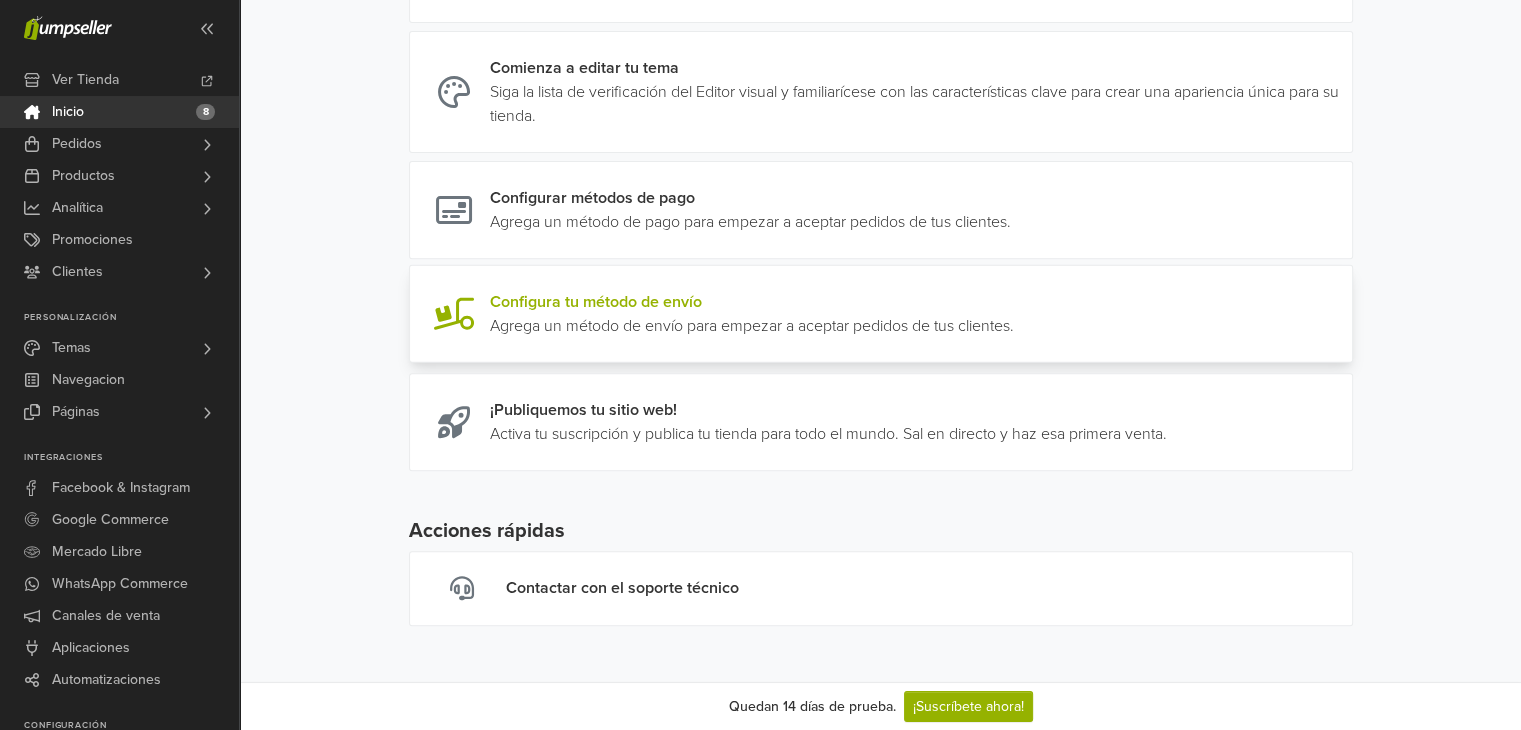scroll, scrollTop: 721, scrollLeft: 0, axis: vertical 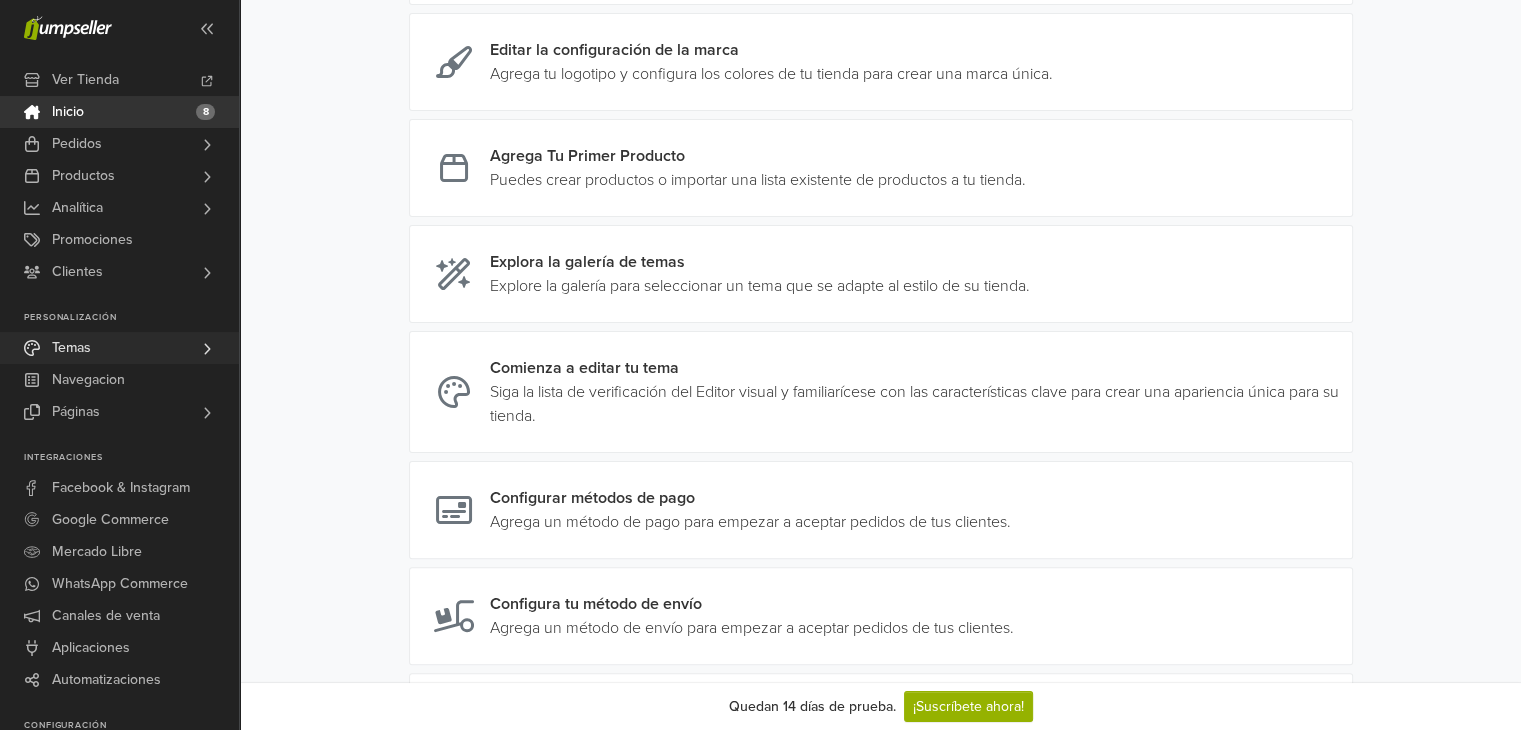 click on "Temas" at bounding box center [119, 348] 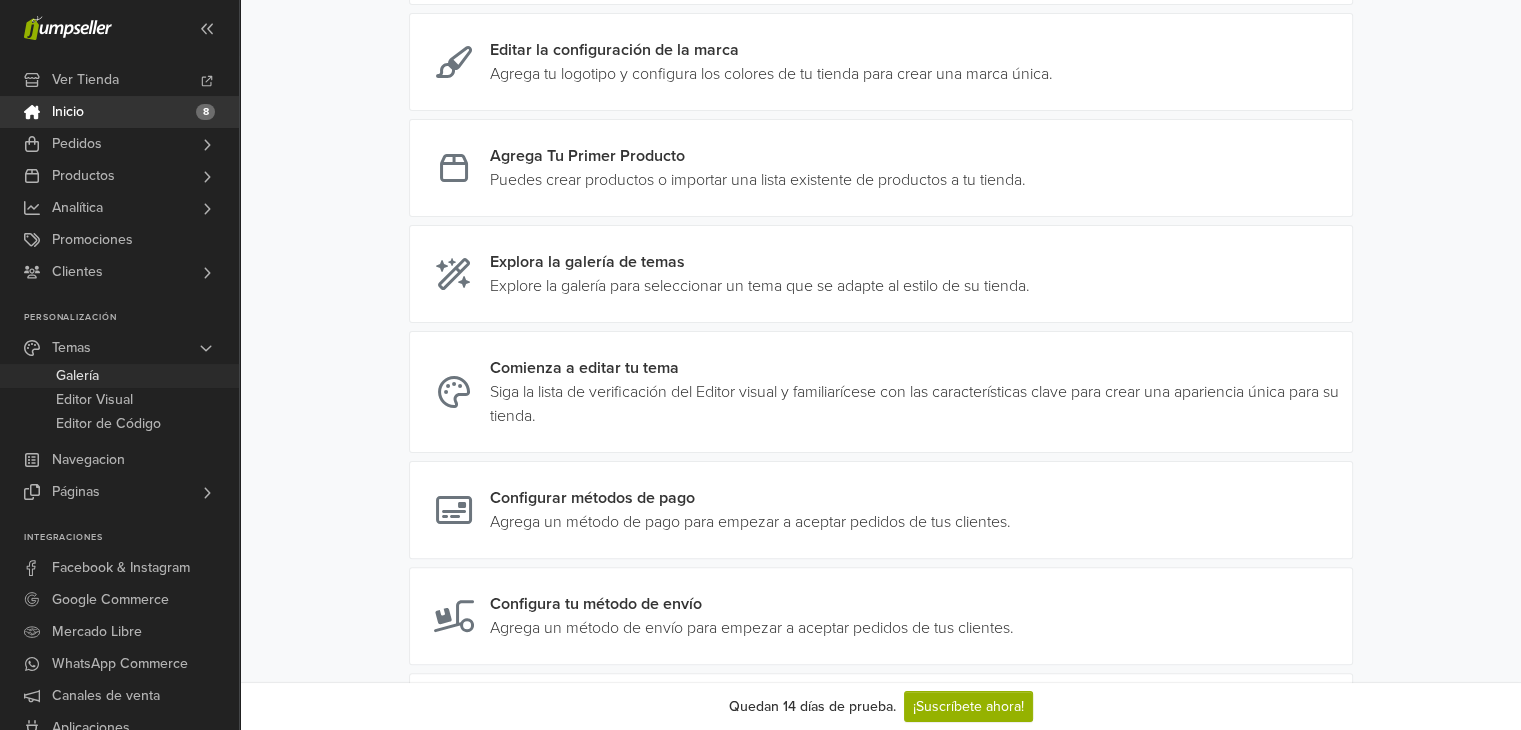 click on "Galería" at bounding box center [119, 376] 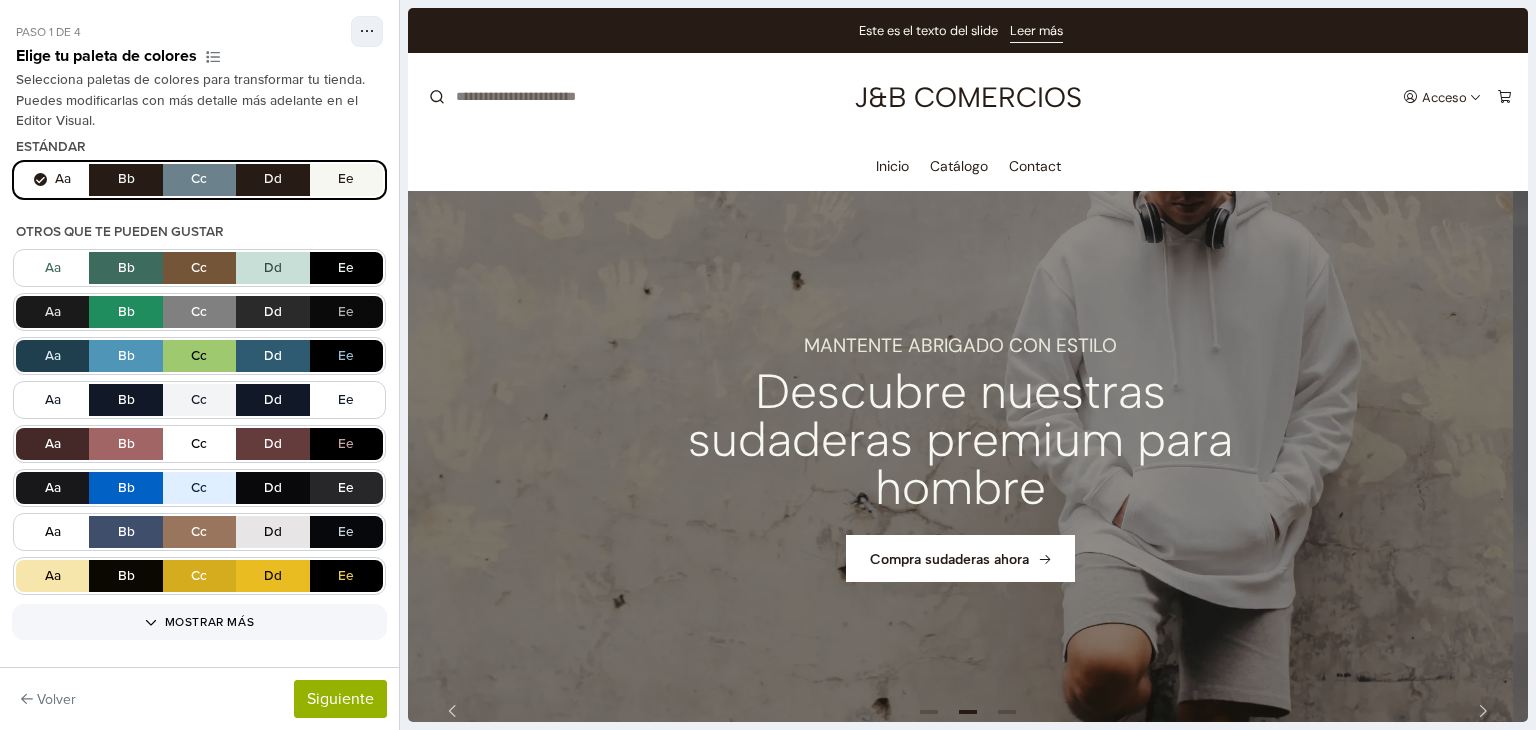 scroll, scrollTop: 0, scrollLeft: 0, axis: both 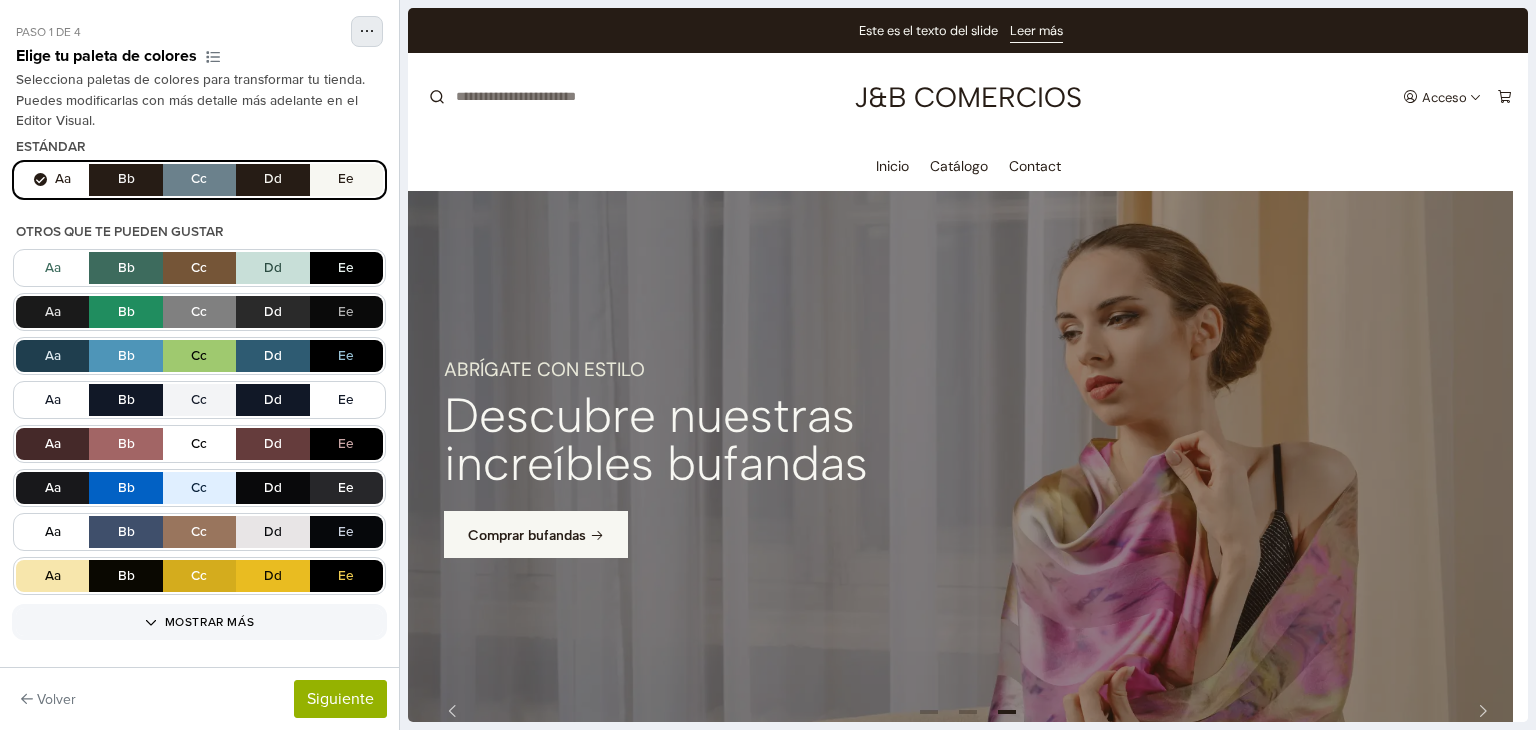 click at bounding box center (367, 31) 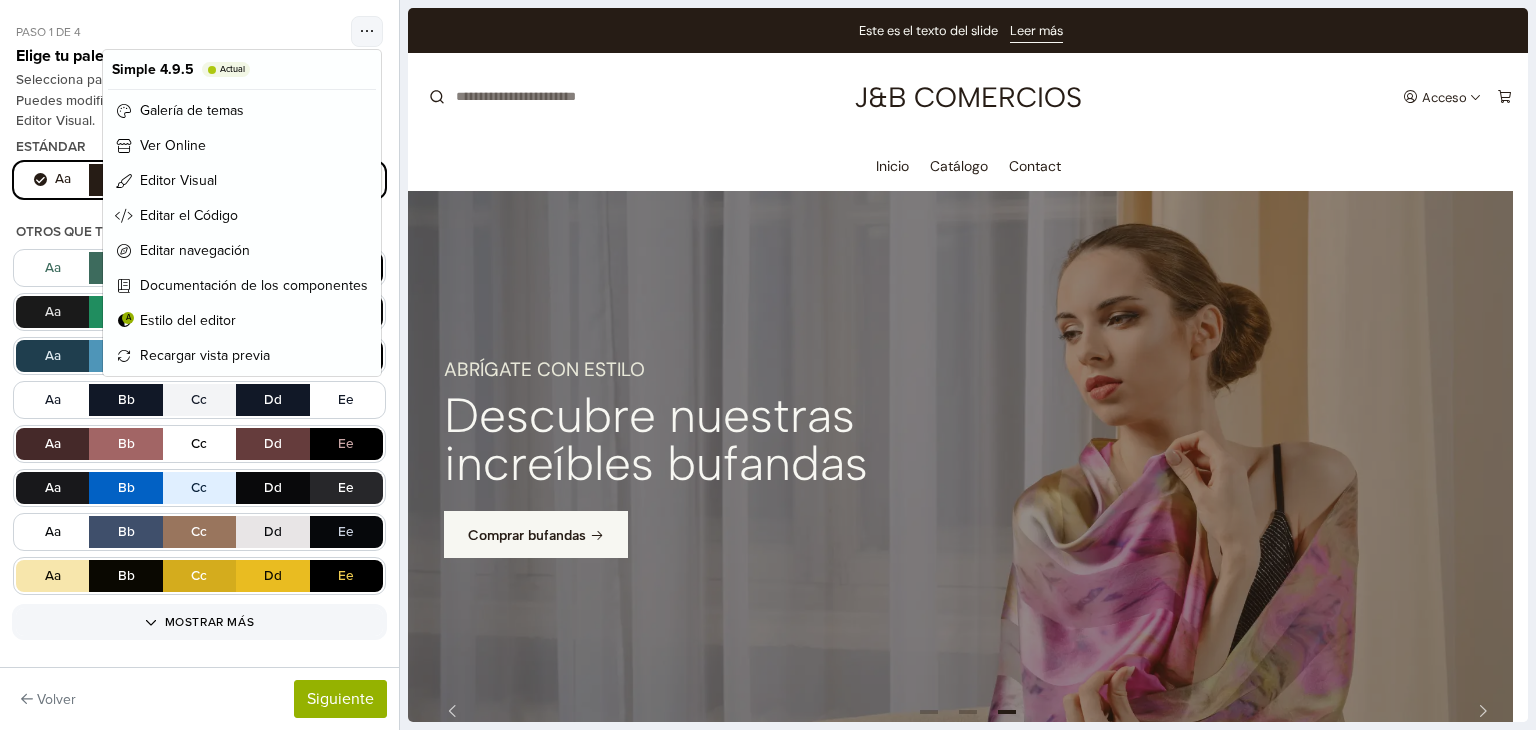 click at bounding box center (367, 31) 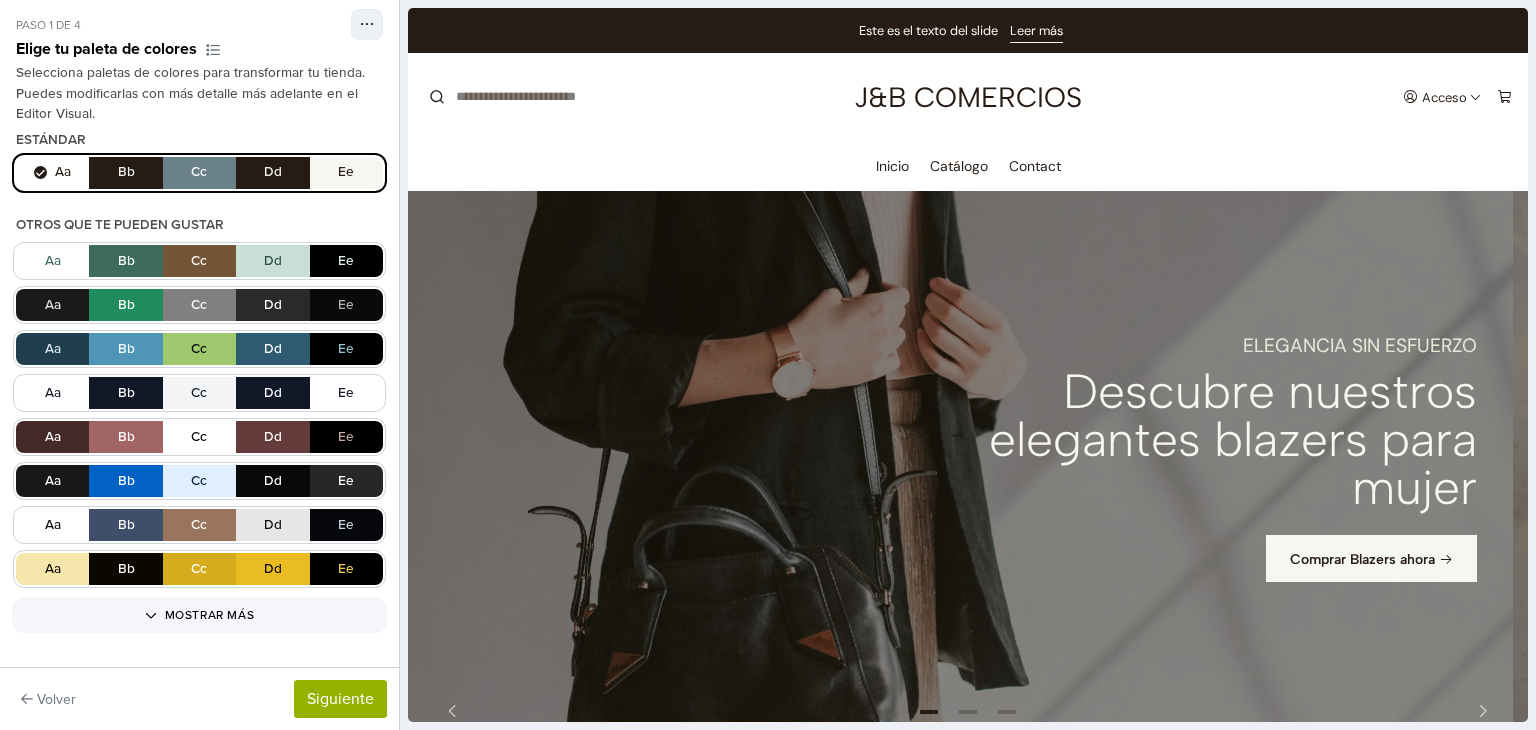 scroll, scrollTop: 9, scrollLeft: 0, axis: vertical 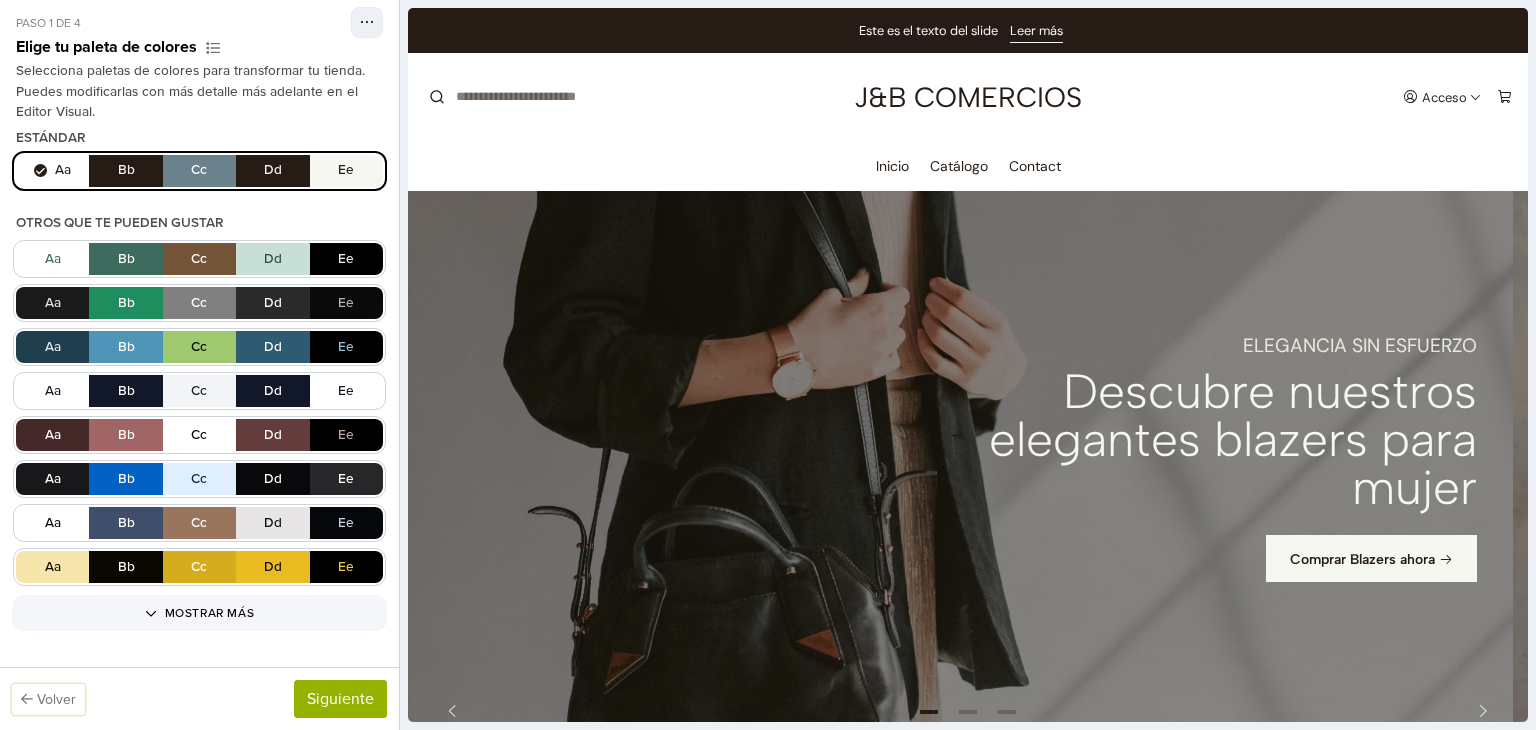 click on "Volver" at bounding box center [48, 699] 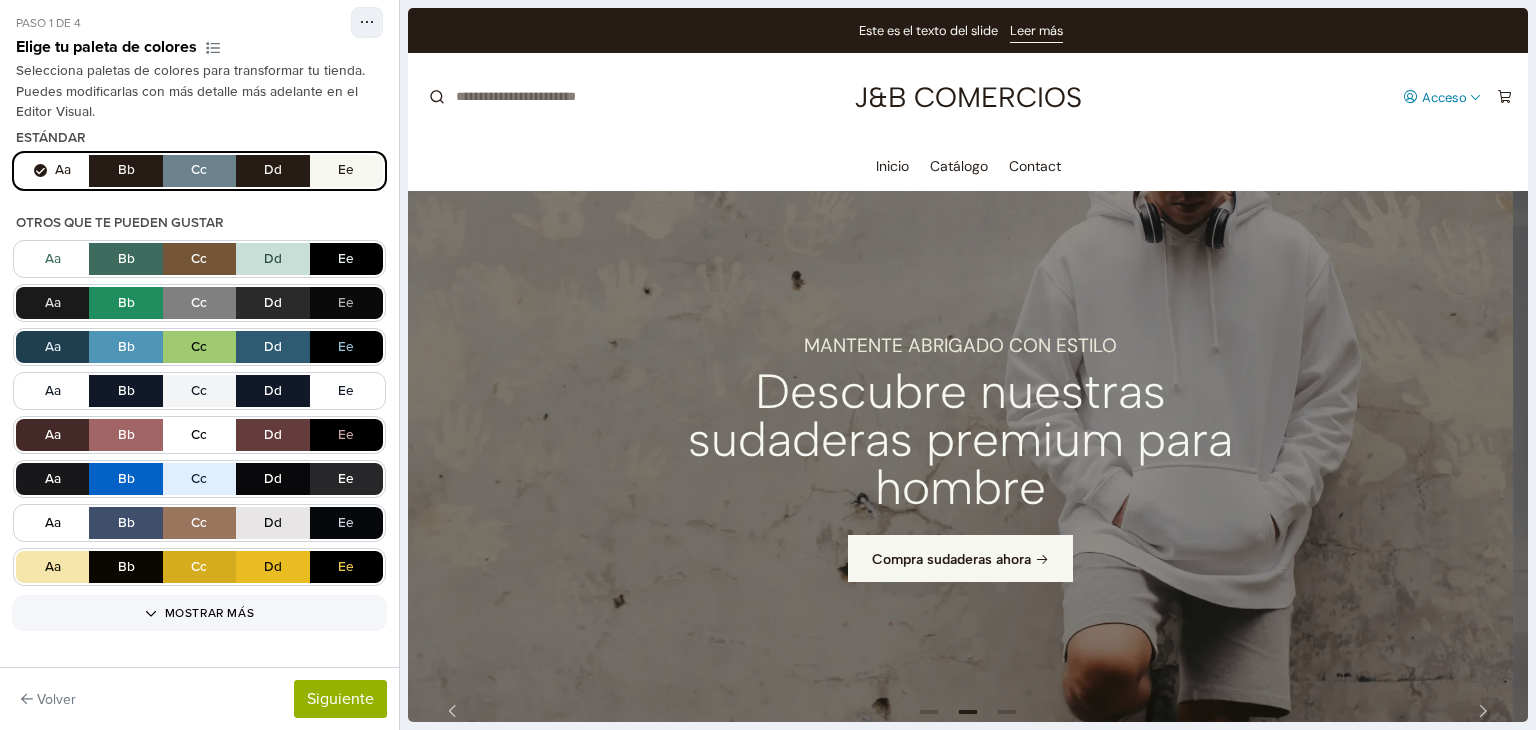 click on "Acceso" at bounding box center (1442, 97) 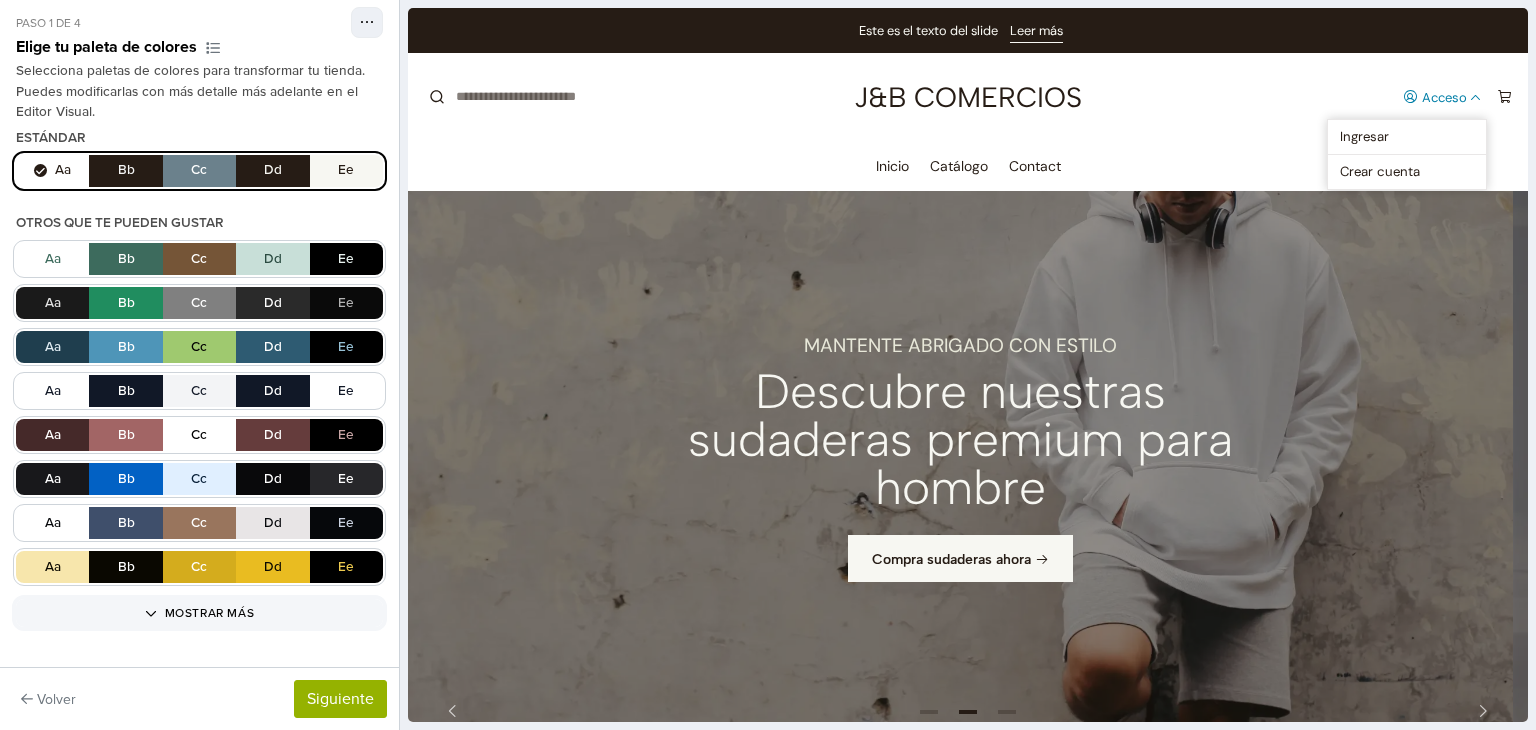 click on "Acceso" at bounding box center [1442, 97] 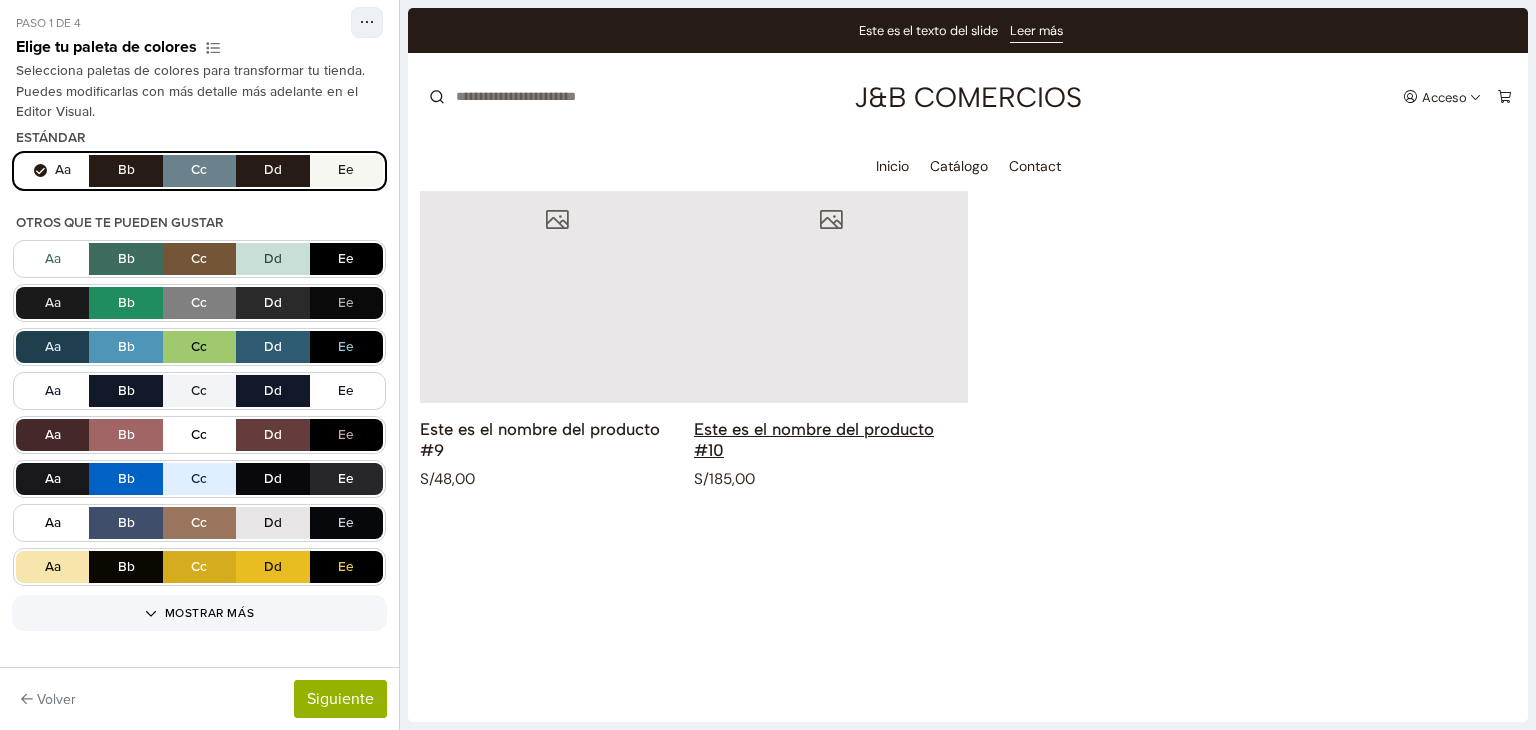scroll, scrollTop: 5400, scrollLeft: 0, axis: vertical 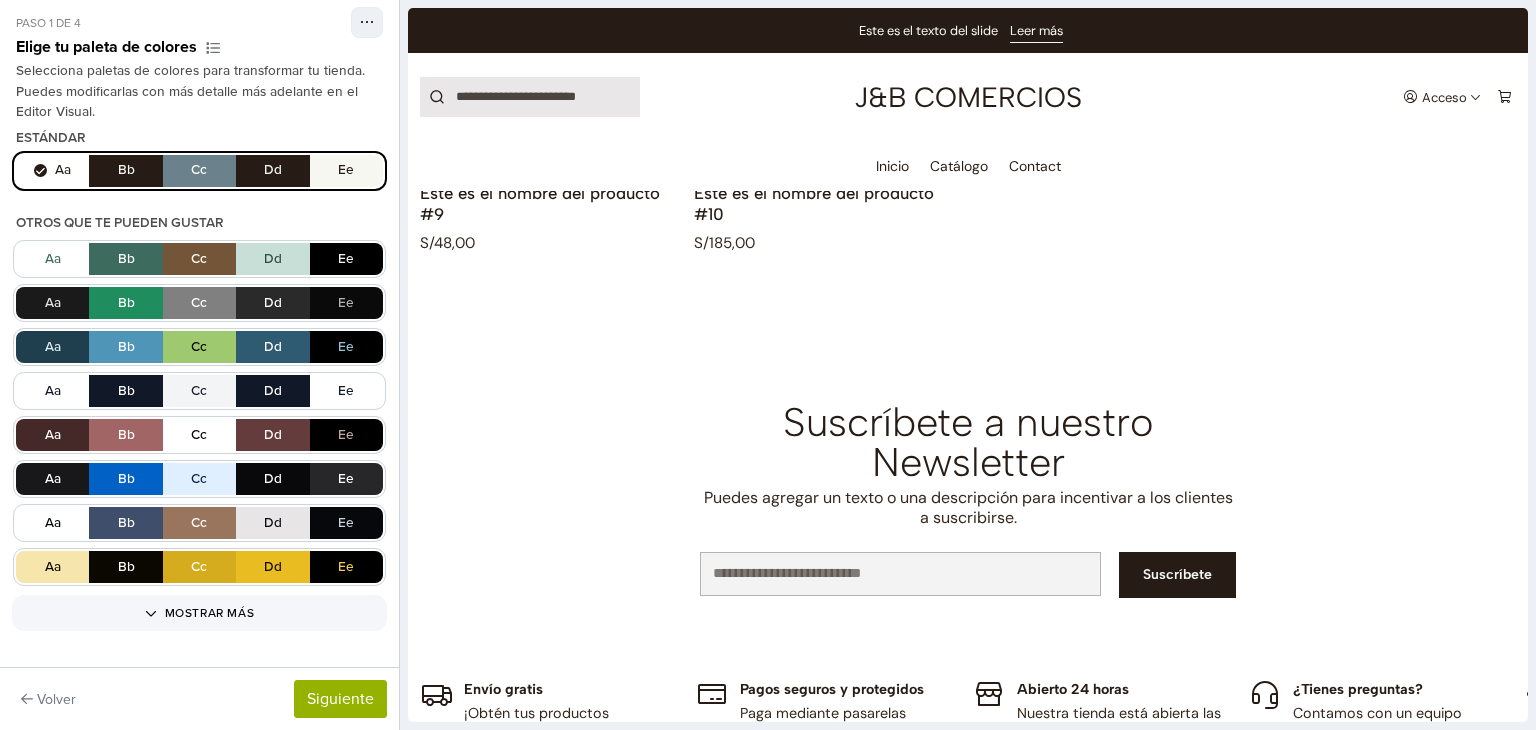 click at bounding box center [530, 97] 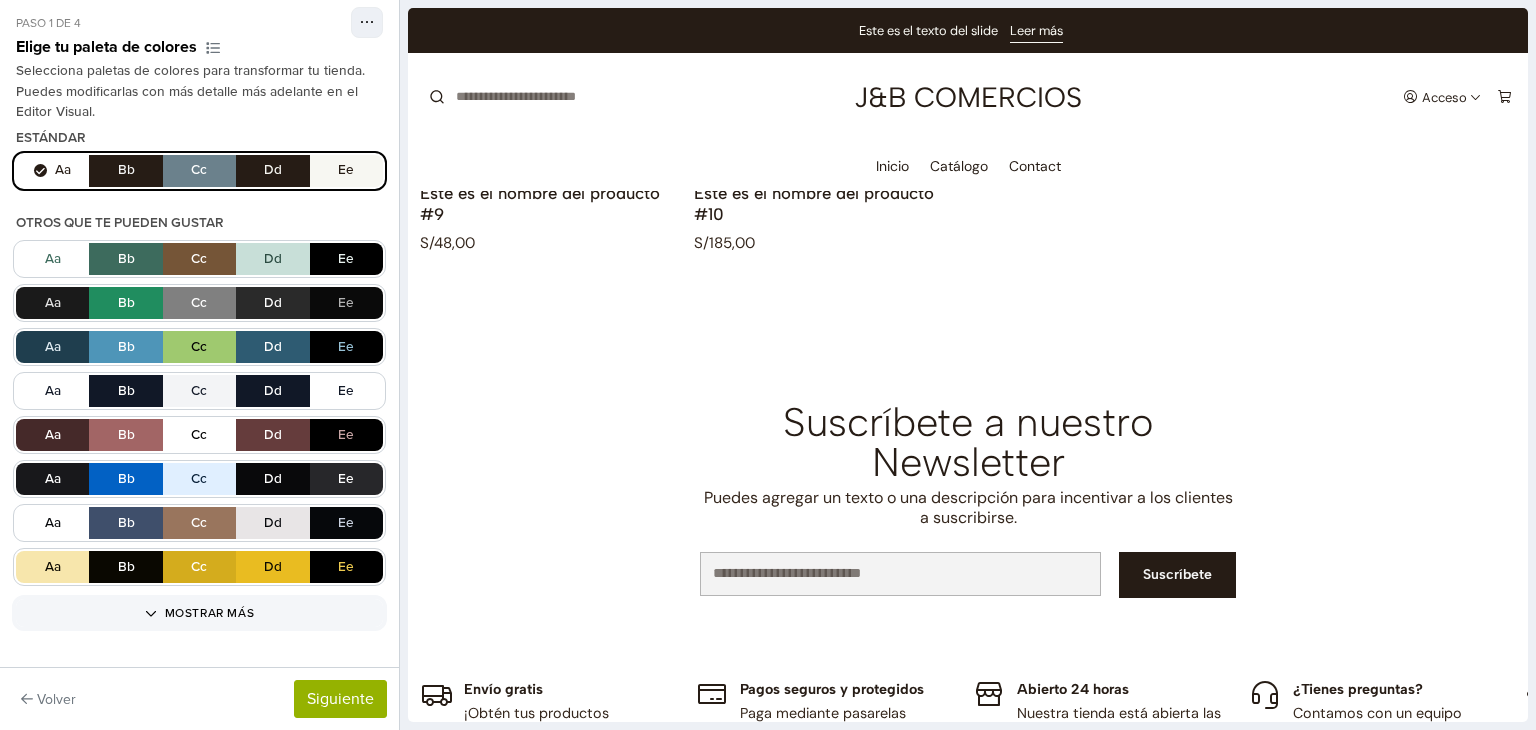 click on "Aa Bb Cc Dd Ee" at bounding box center (199, 171) 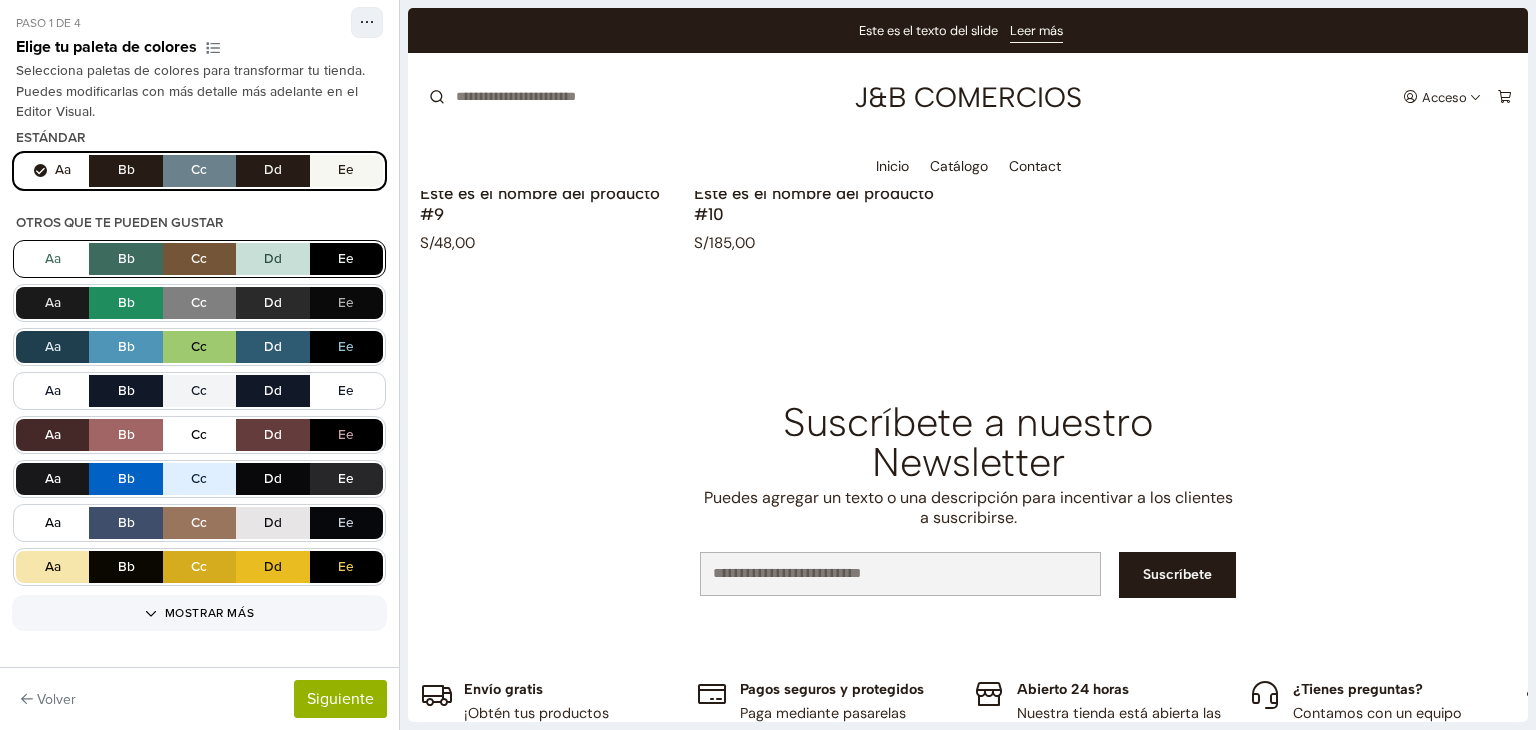 click on "Aa Bb Cc Dd Ee" at bounding box center [199, 259] 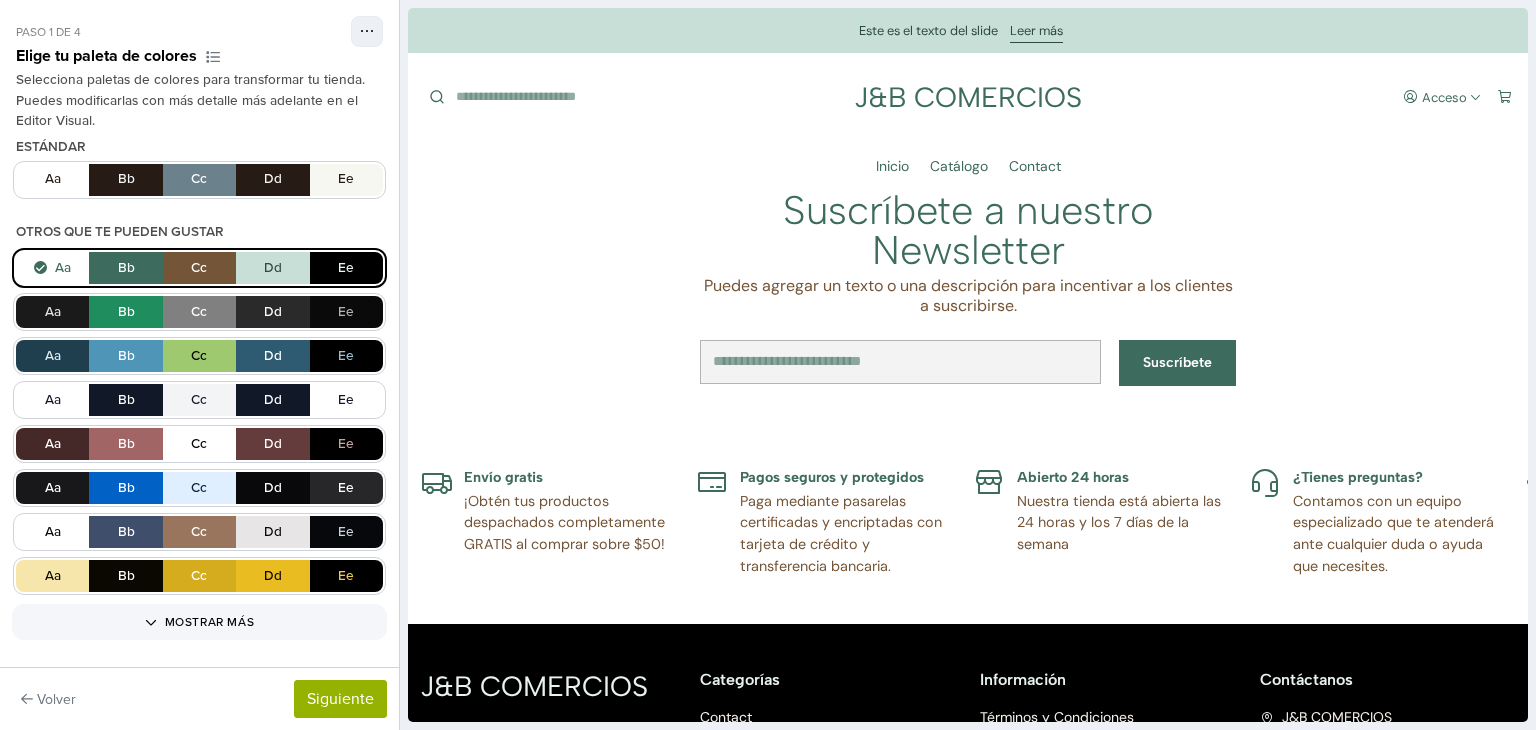 scroll, scrollTop: 5832, scrollLeft: 0, axis: vertical 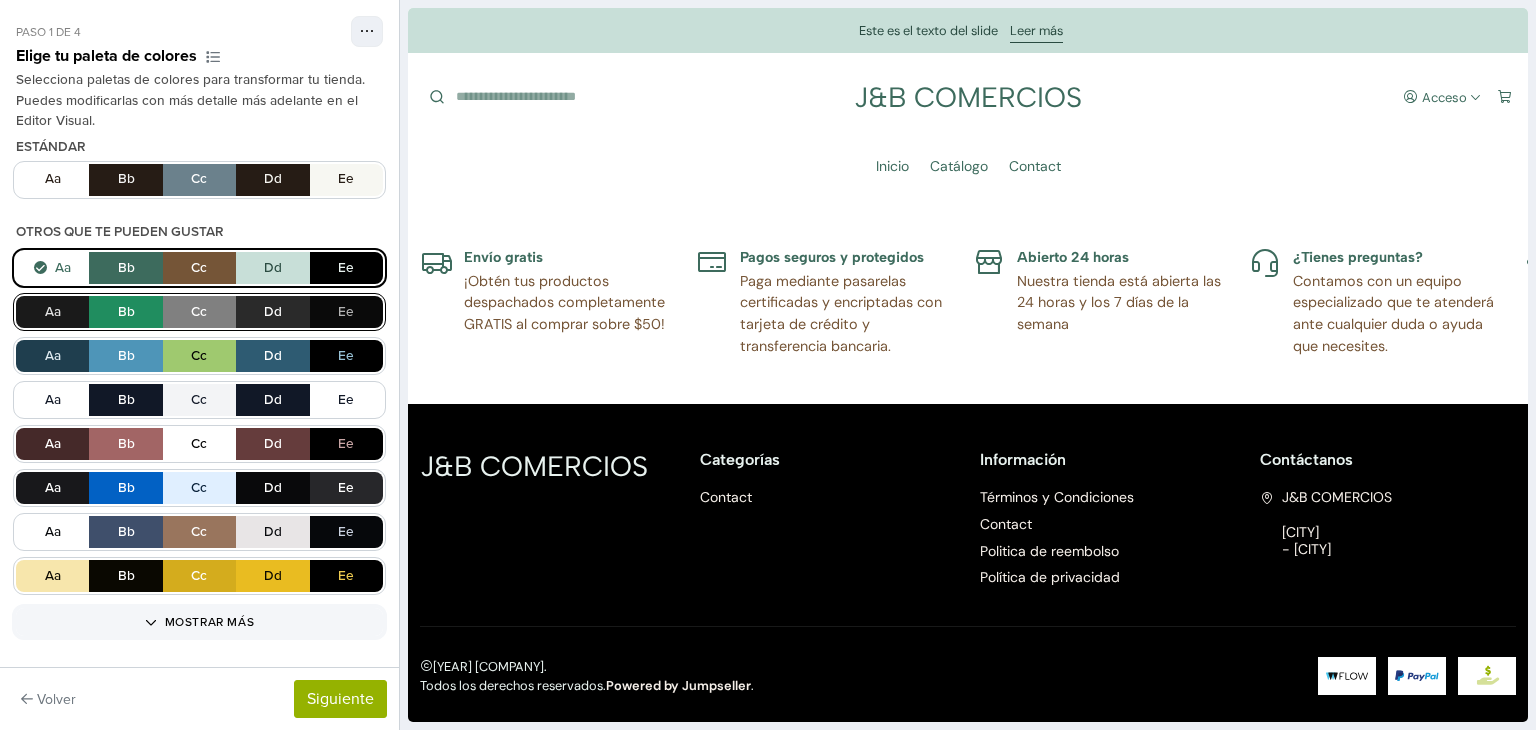 click on "Aa Bb Cc Dd Ee" at bounding box center [199, 312] 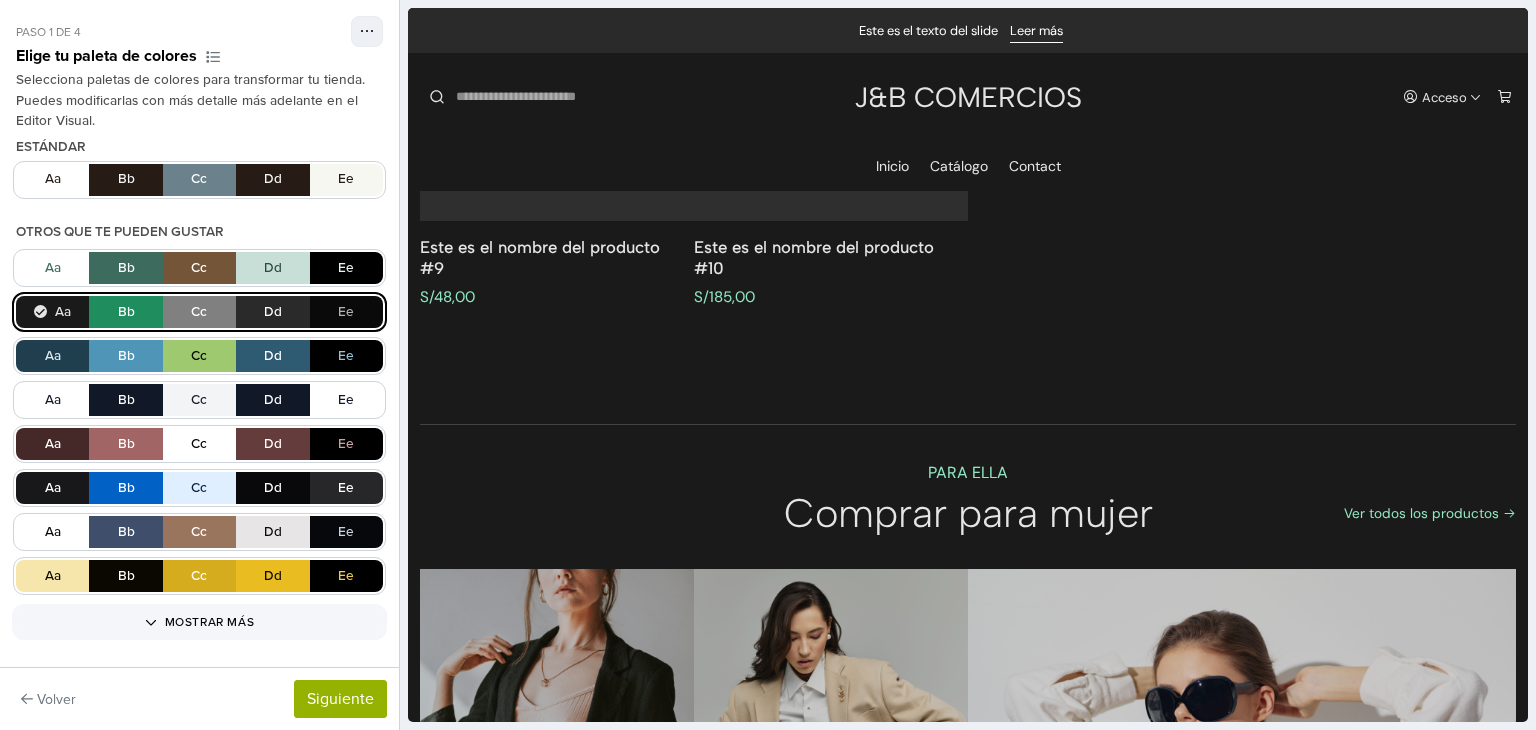 scroll, scrollTop: 2632, scrollLeft: 0, axis: vertical 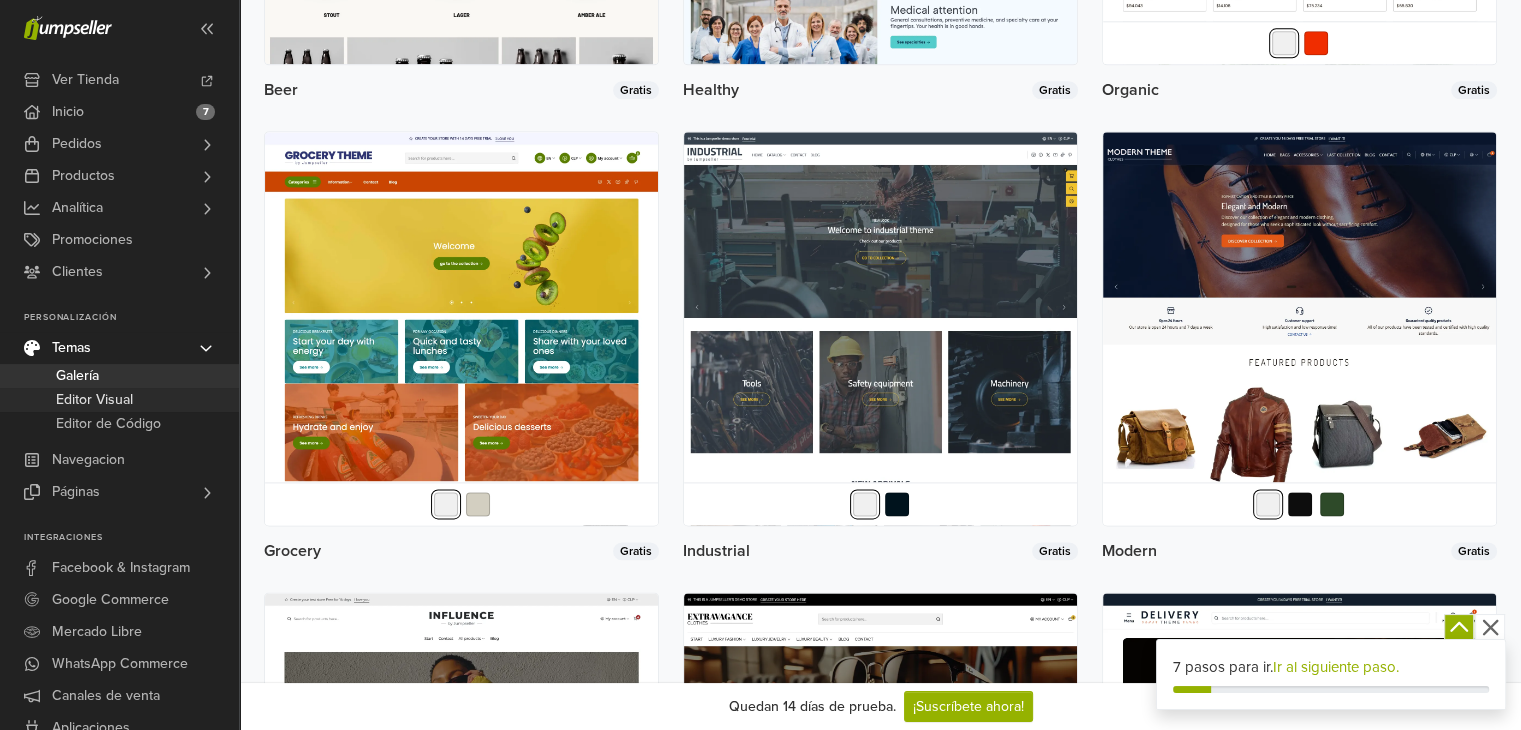 click on "Editor Visual" at bounding box center [94, 400] 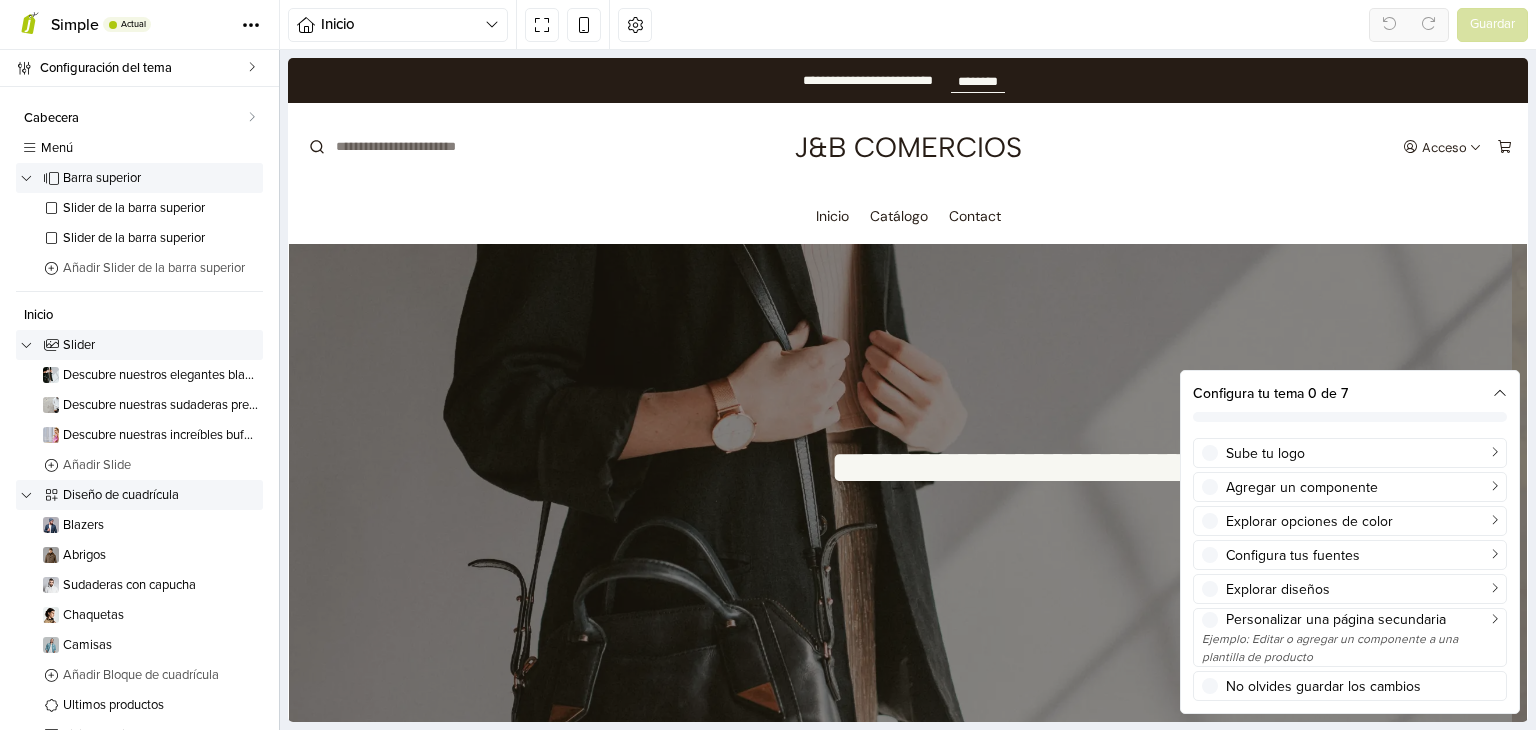 scroll, scrollTop: 0, scrollLeft: 0, axis: both 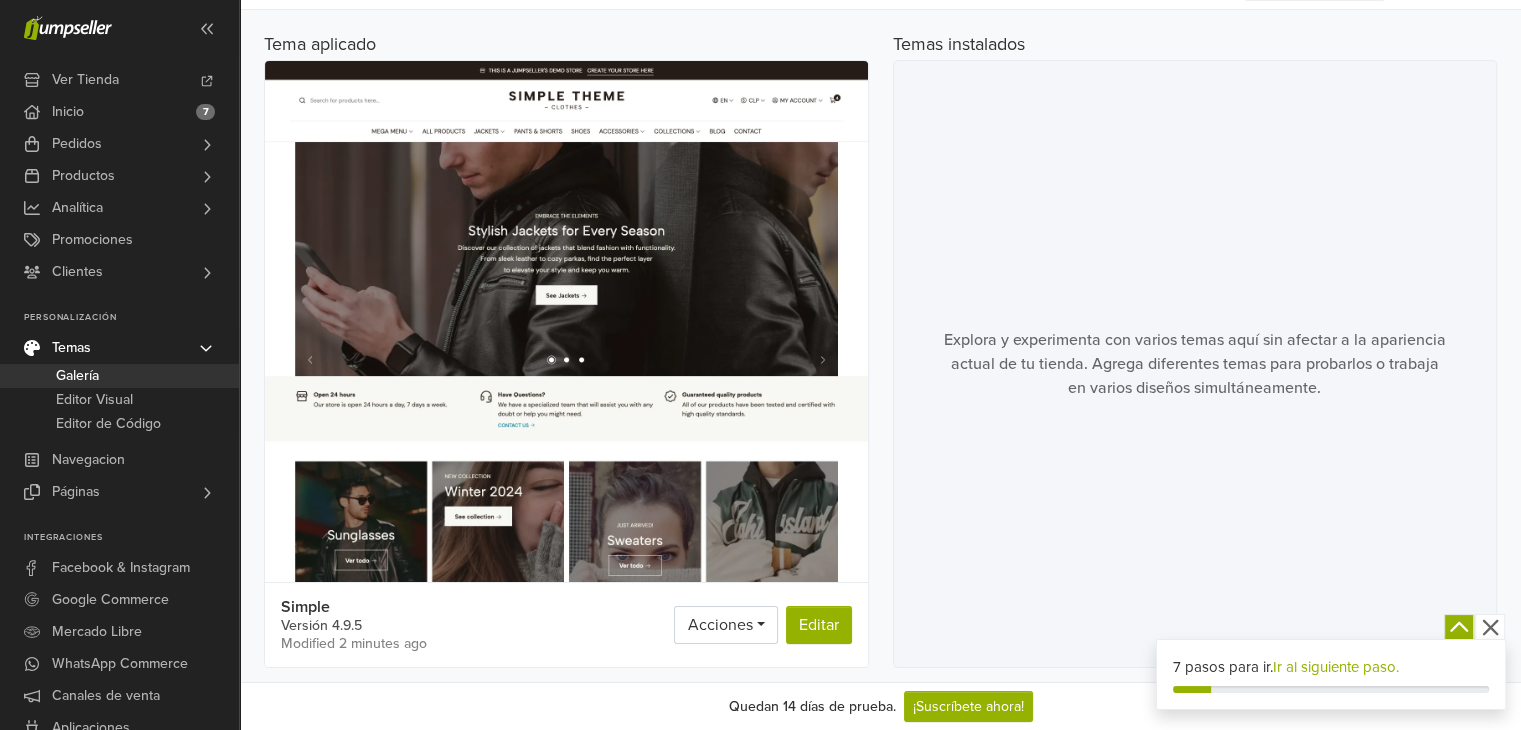 click on "Galería" at bounding box center [119, 376] 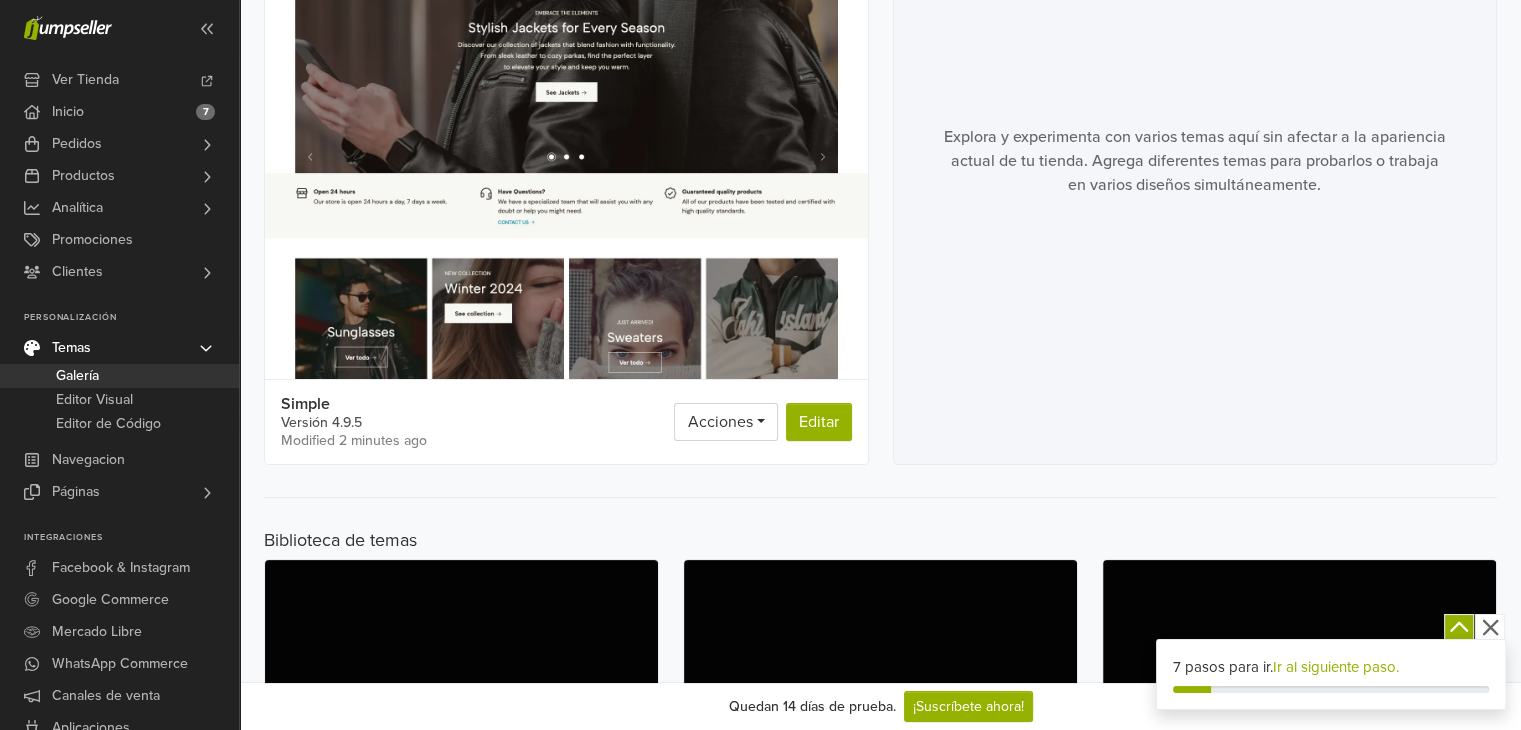 scroll, scrollTop: 0, scrollLeft: 0, axis: both 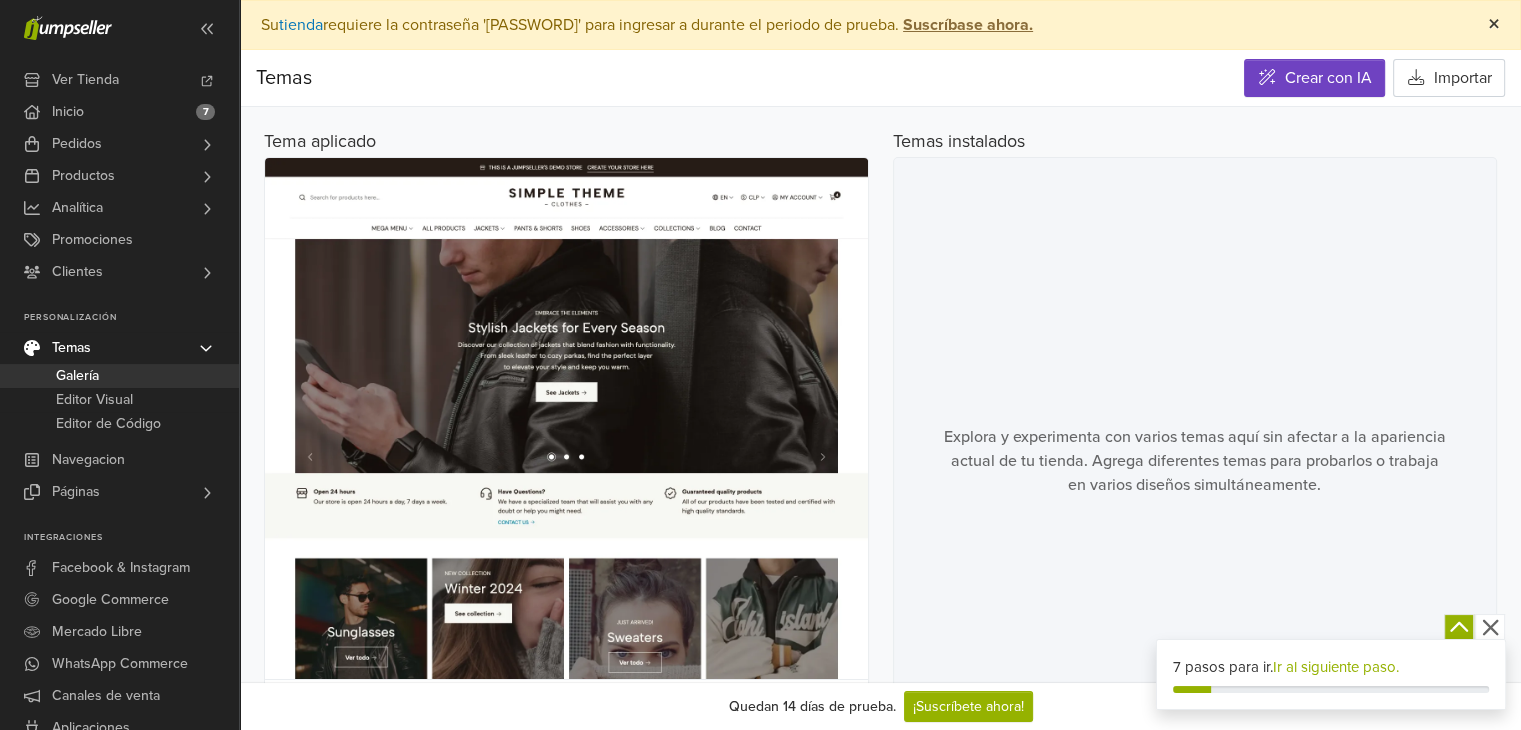 click on "×" at bounding box center (1494, 25) 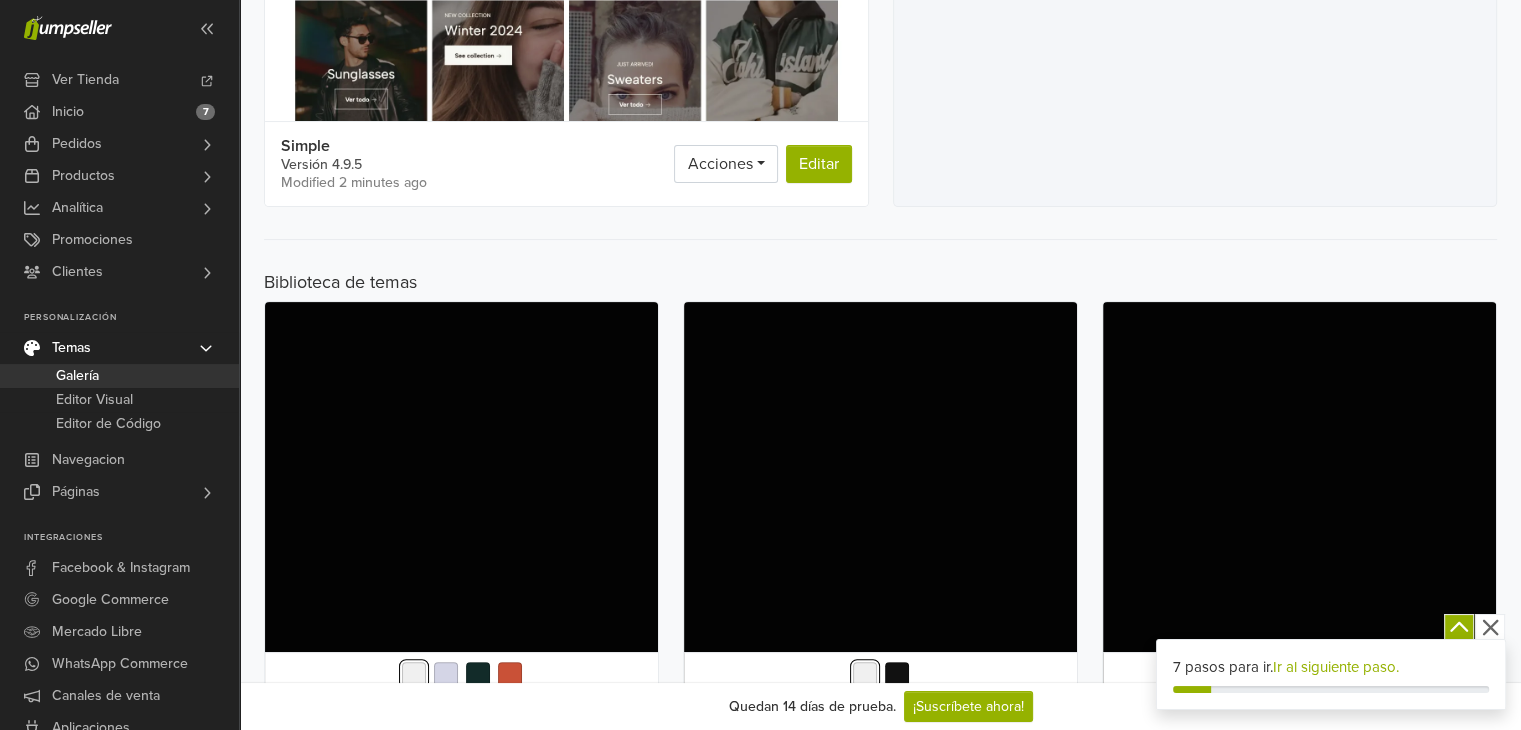 scroll, scrollTop: 400, scrollLeft: 0, axis: vertical 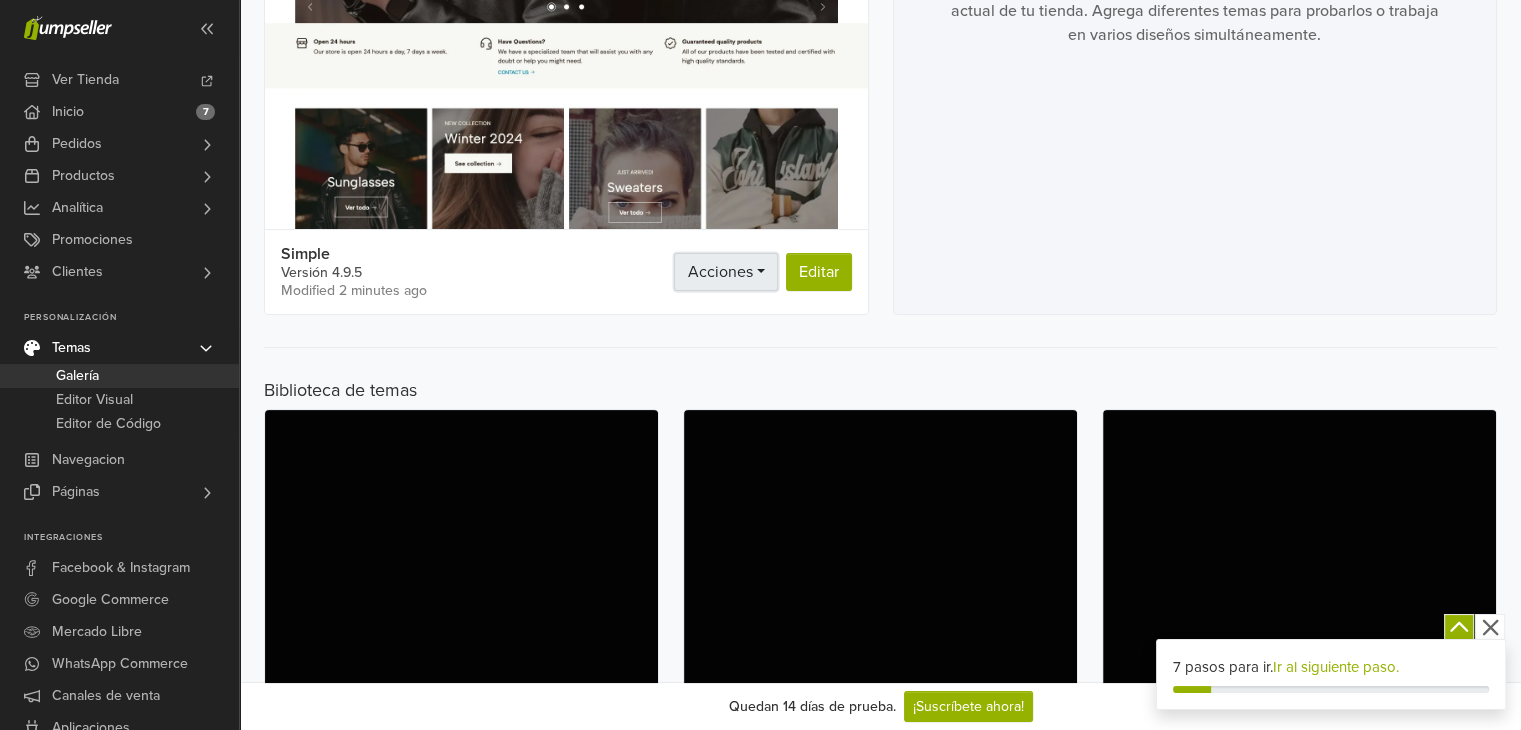 click on "Acciones" at bounding box center [719, 272] 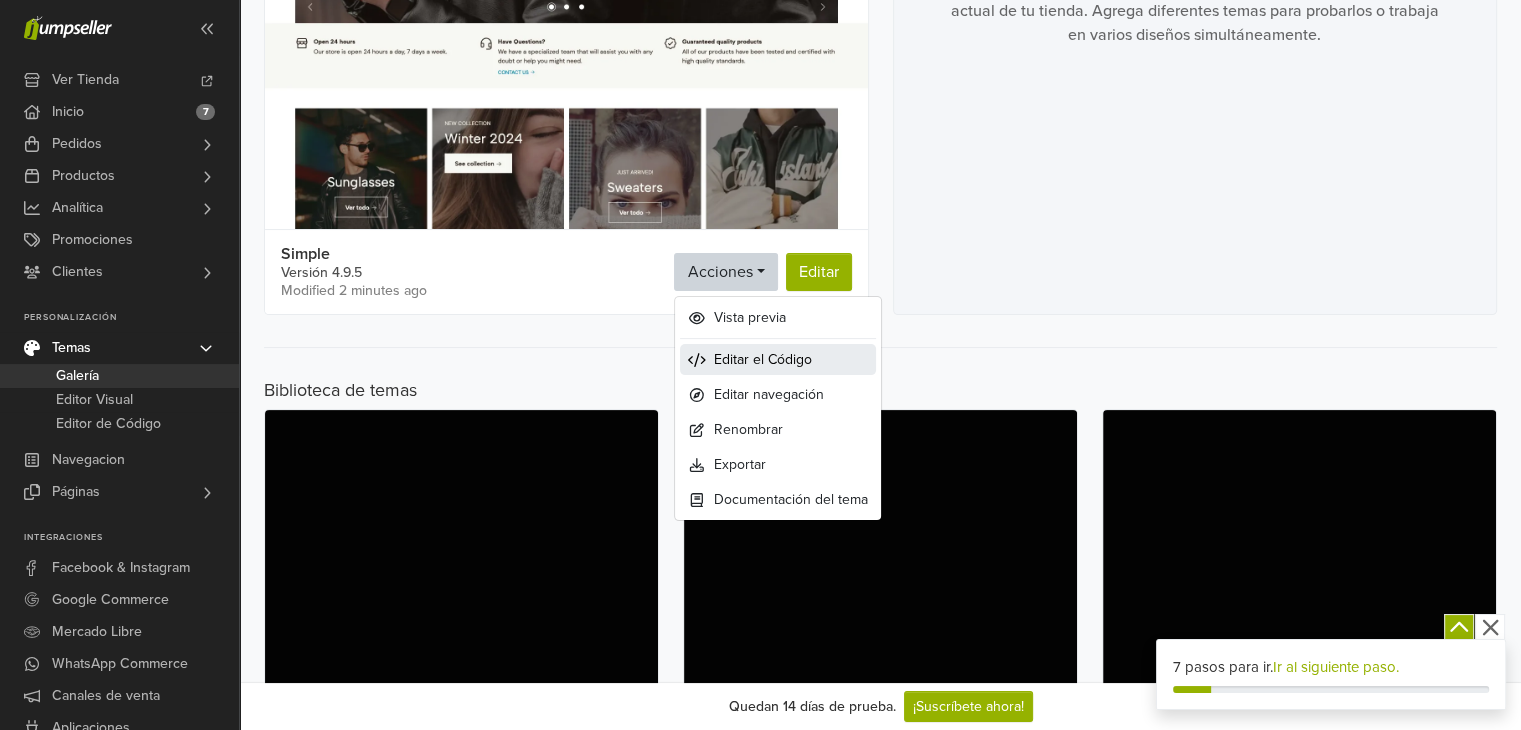 click on "Editar el Código" at bounding box center (778, 359) 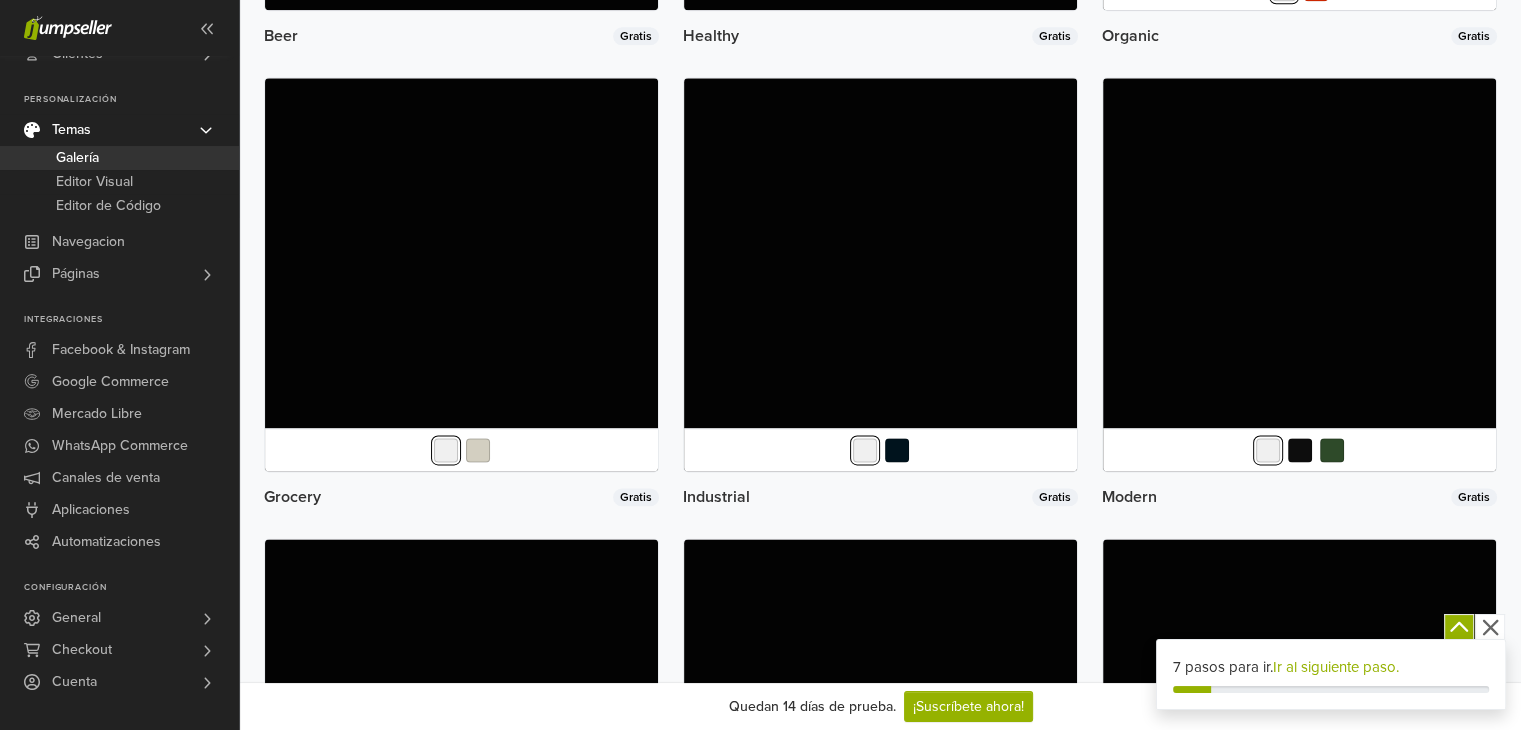 scroll, scrollTop: 2823, scrollLeft: 0, axis: vertical 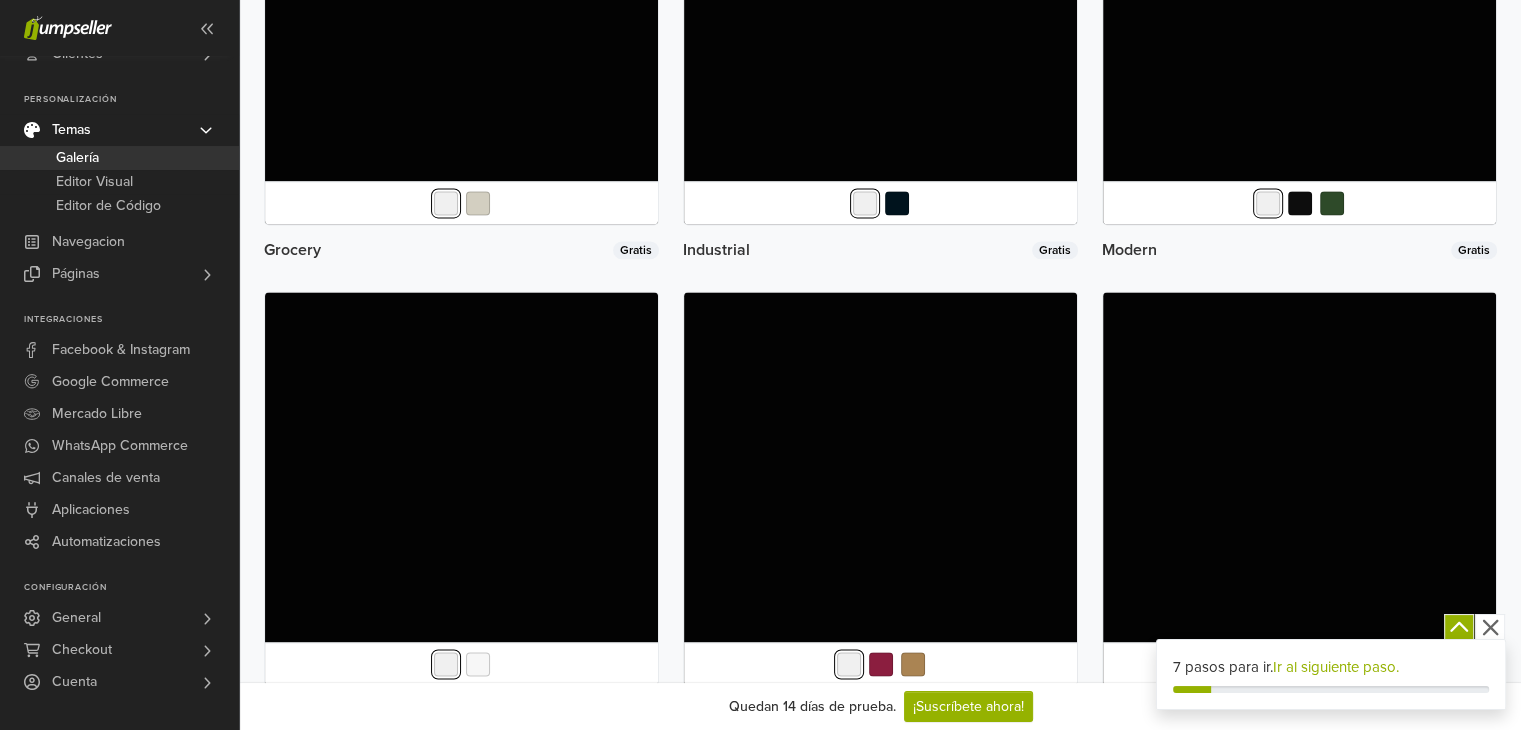 click 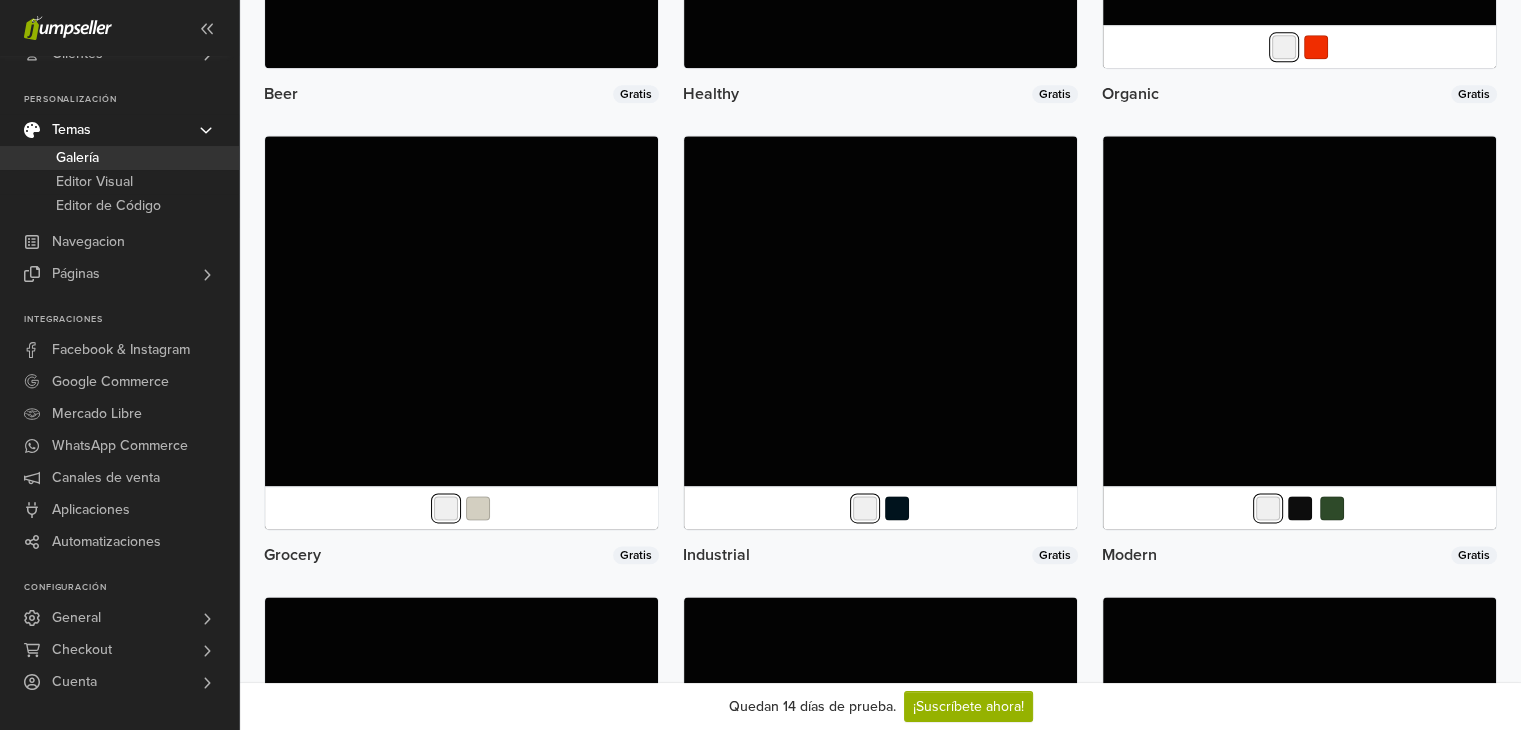scroll, scrollTop: 2223, scrollLeft: 0, axis: vertical 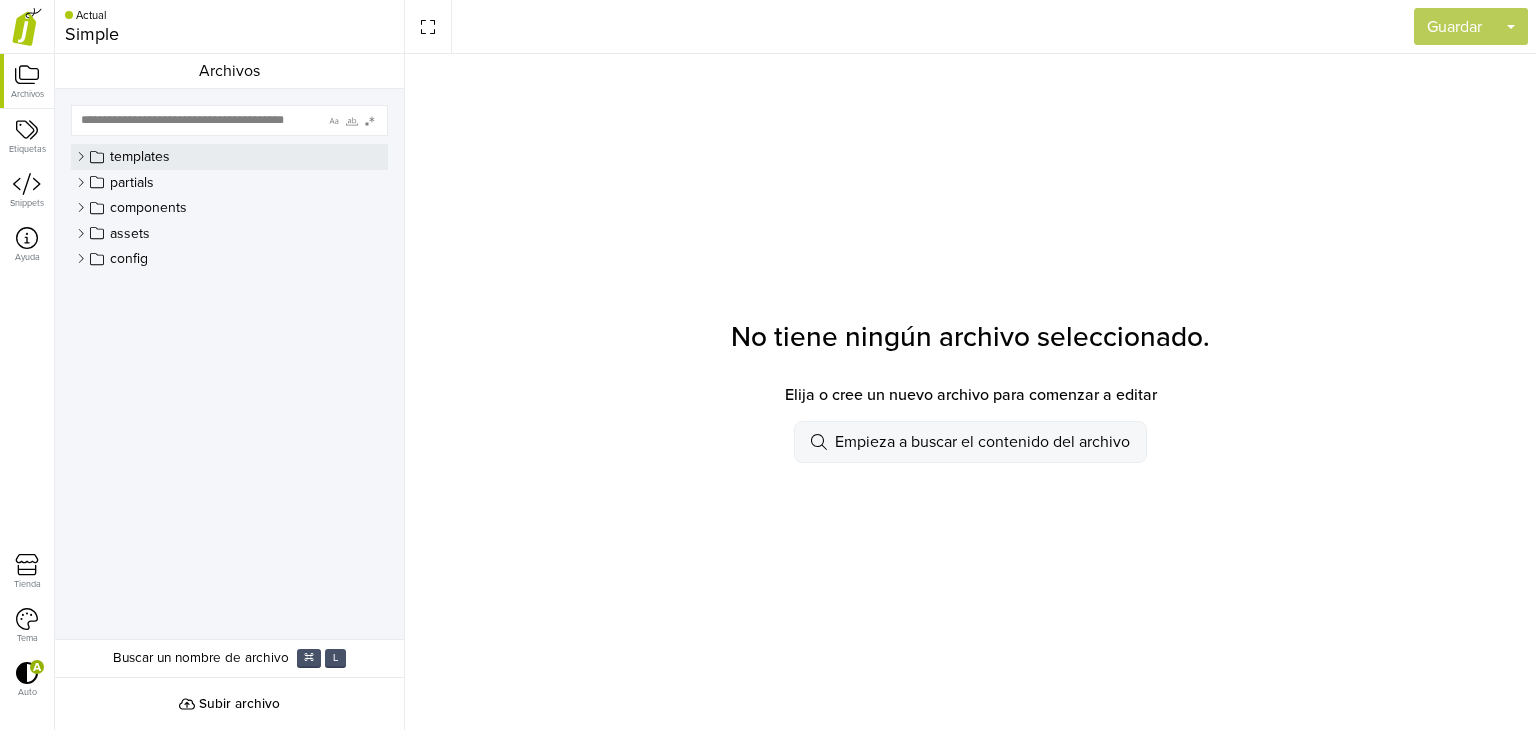 click 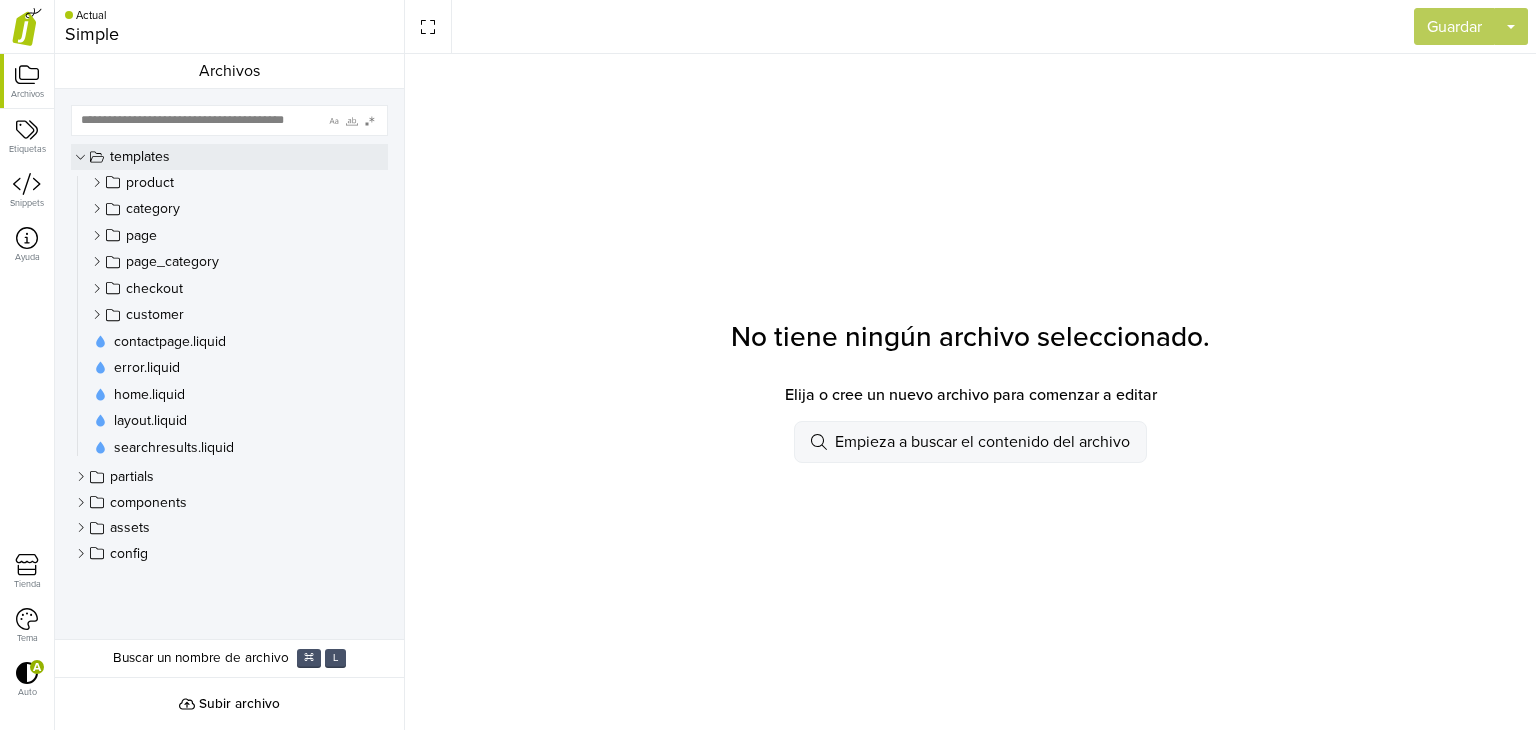 click on "templates" at bounding box center (229, 157) 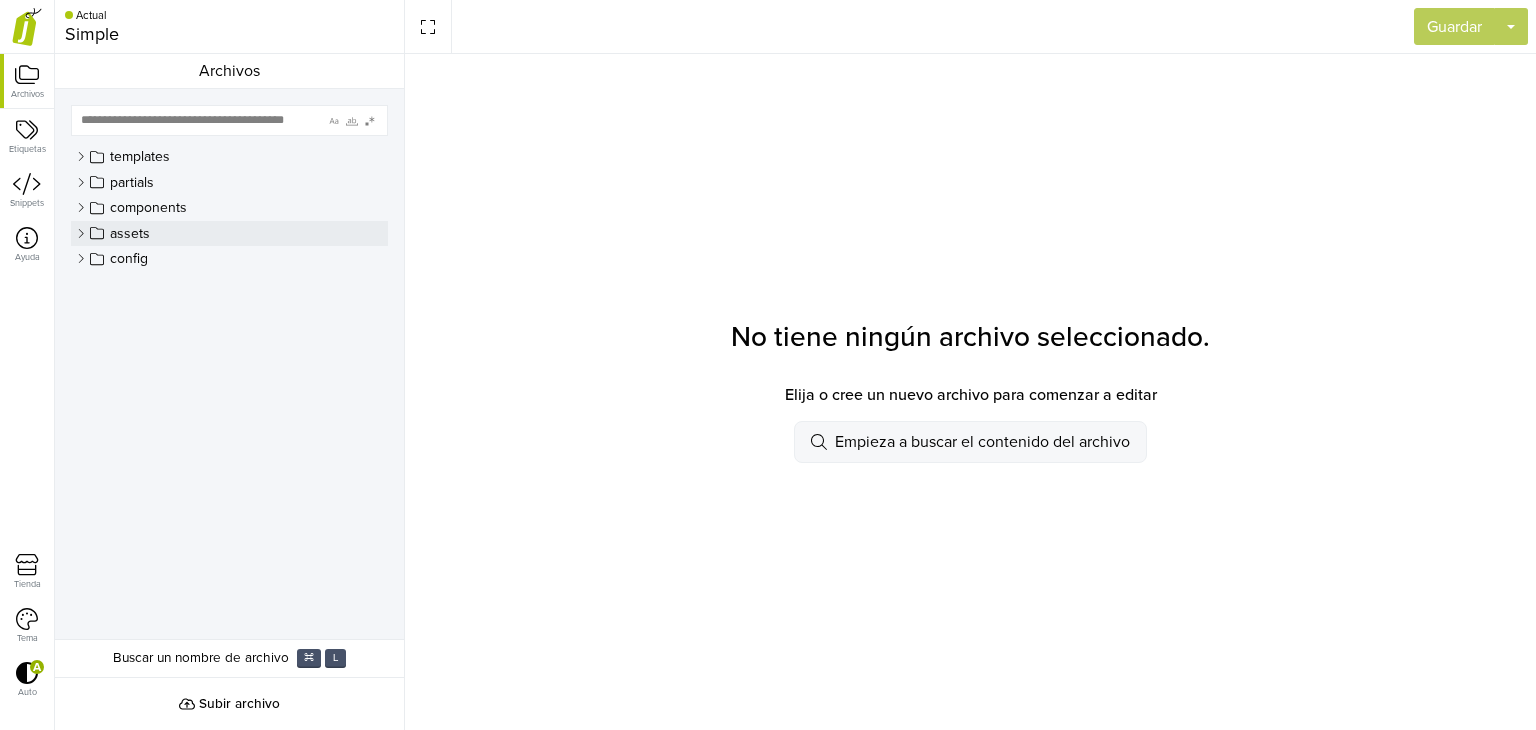click on "assets" at bounding box center [130, 234] 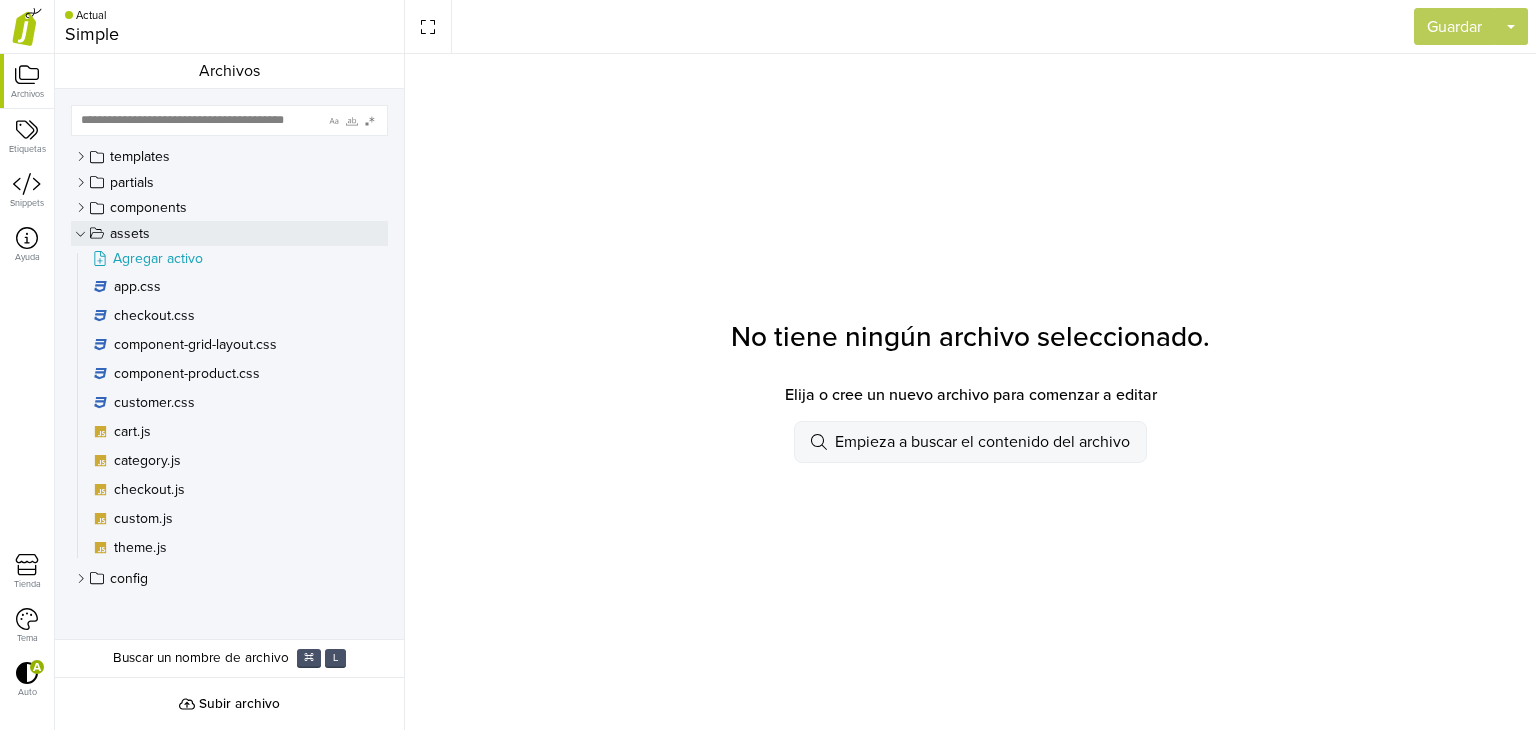 click on "assets" at bounding box center (130, 234) 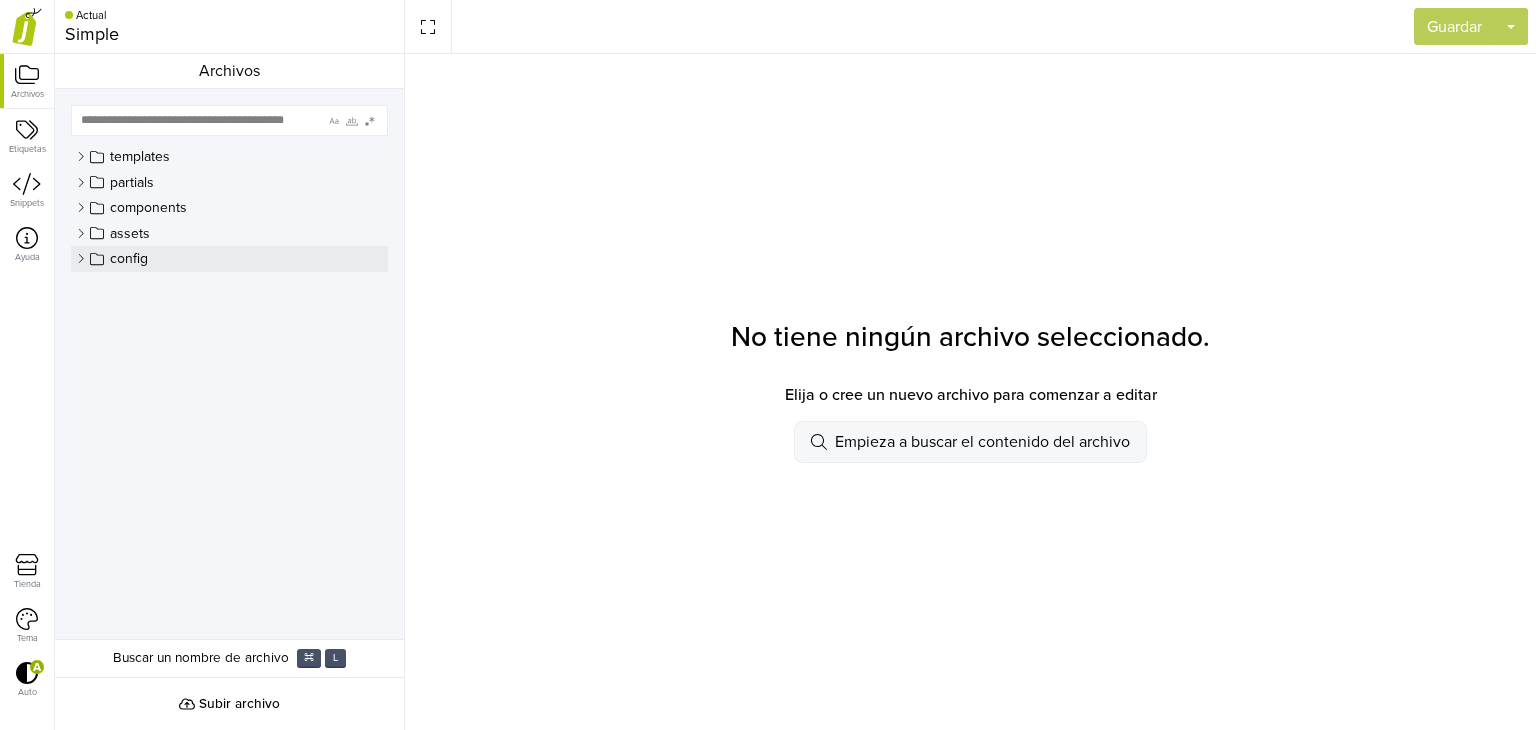 click on "config" at bounding box center [229, 259] 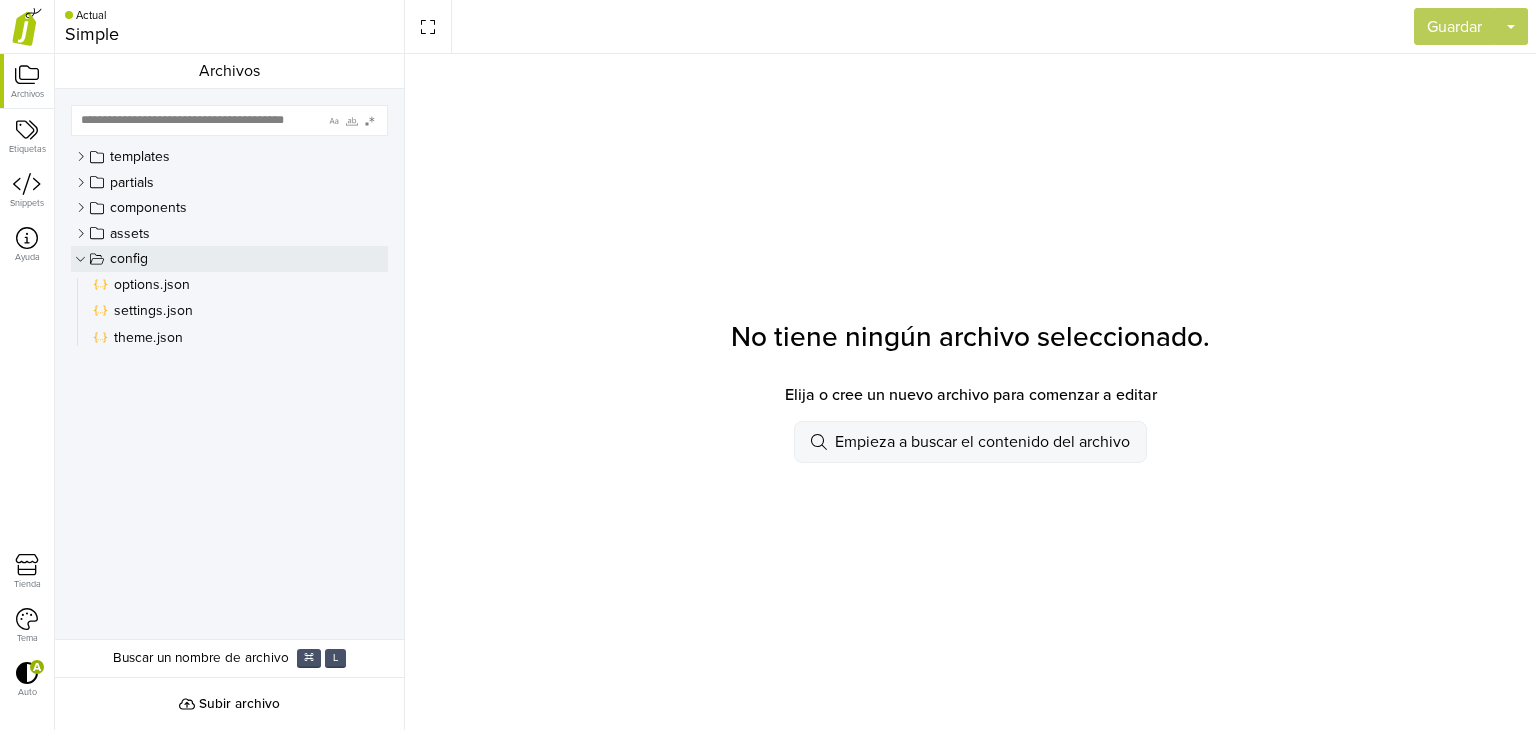 click on "config" at bounding box center [129, 259] 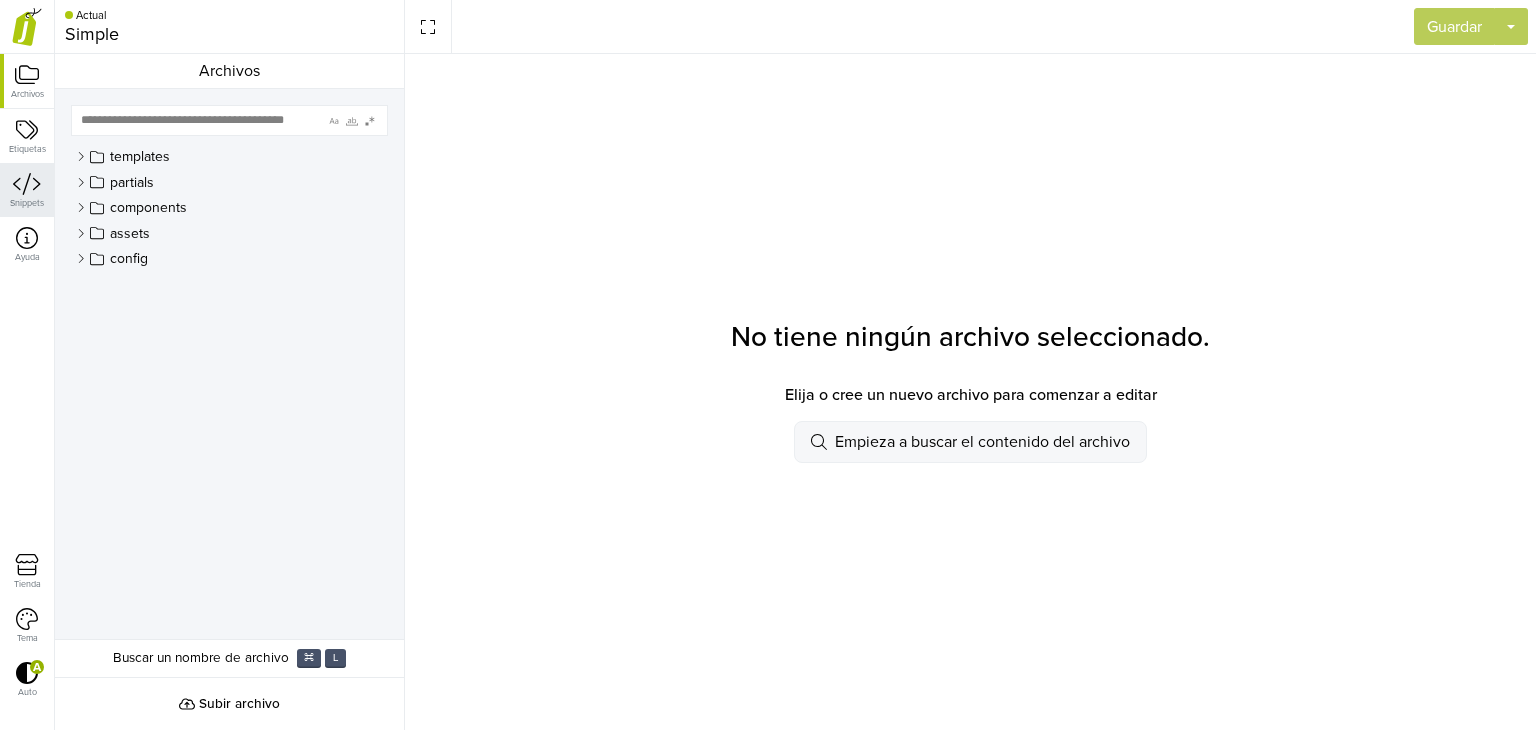 click on "Snippets" at bounding box center [27, 190] 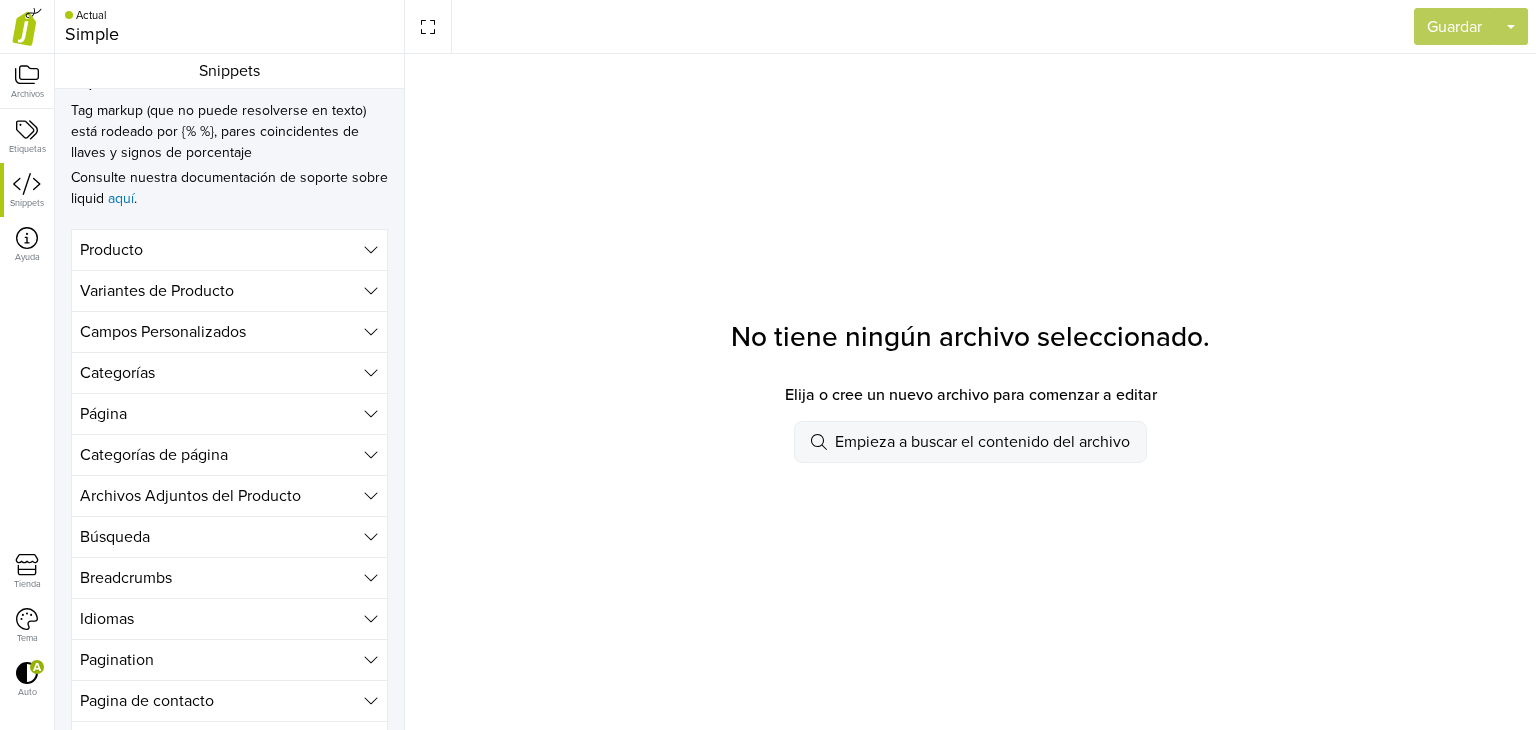 scroll, scrollTop: 62, scrollLeft: 0, axis: vertical 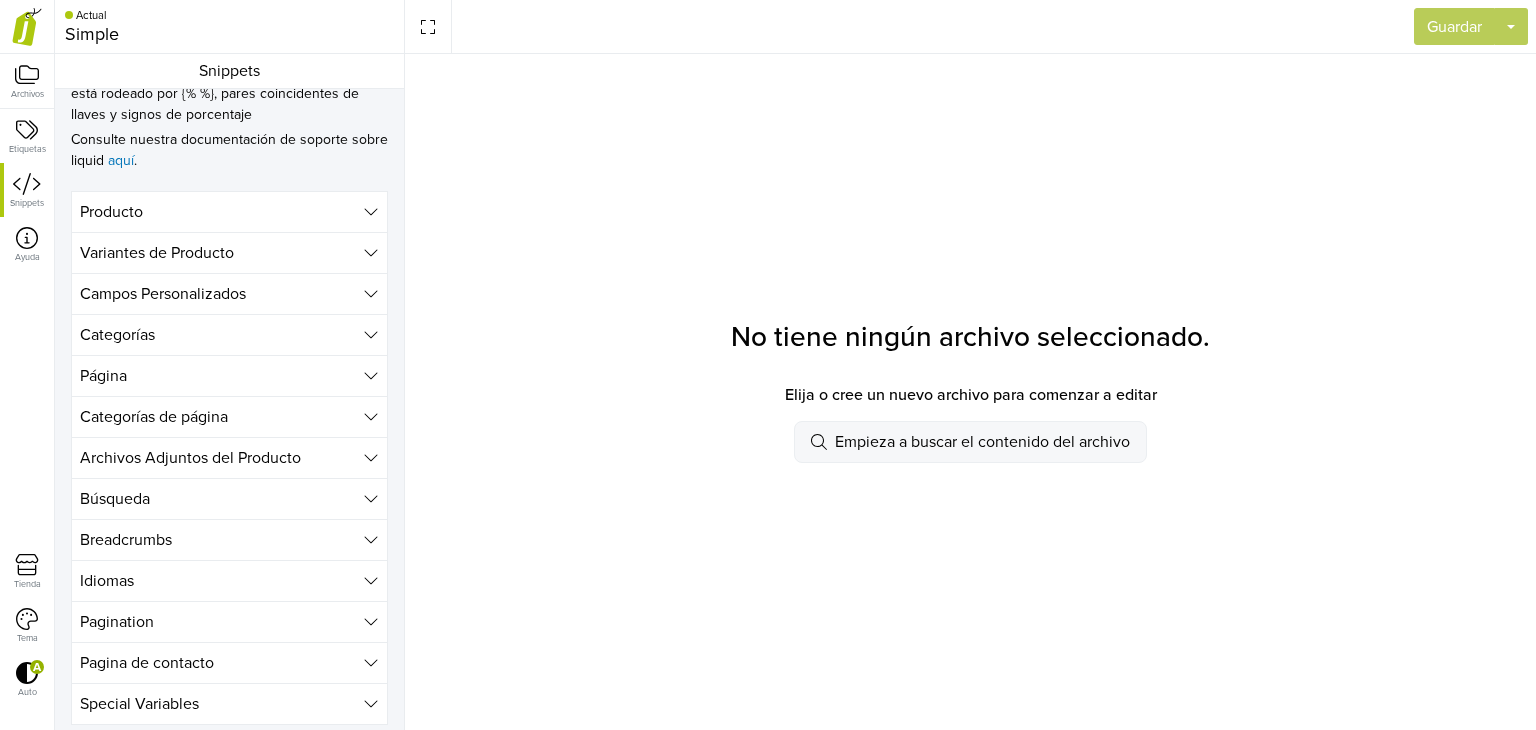 click on "Producto" at bounding box center [229, 211] 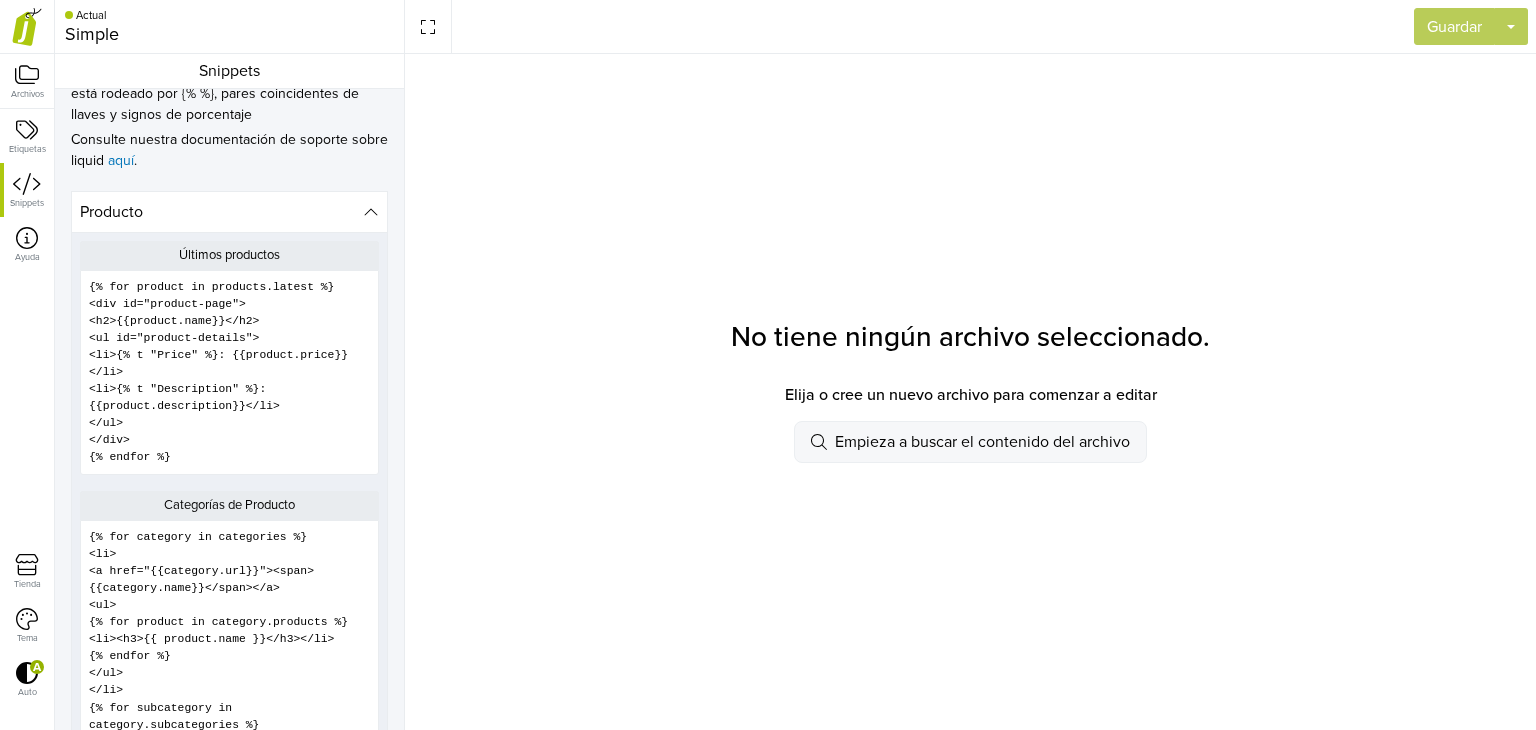 click on "Producto" at bounding box center (229, 212) 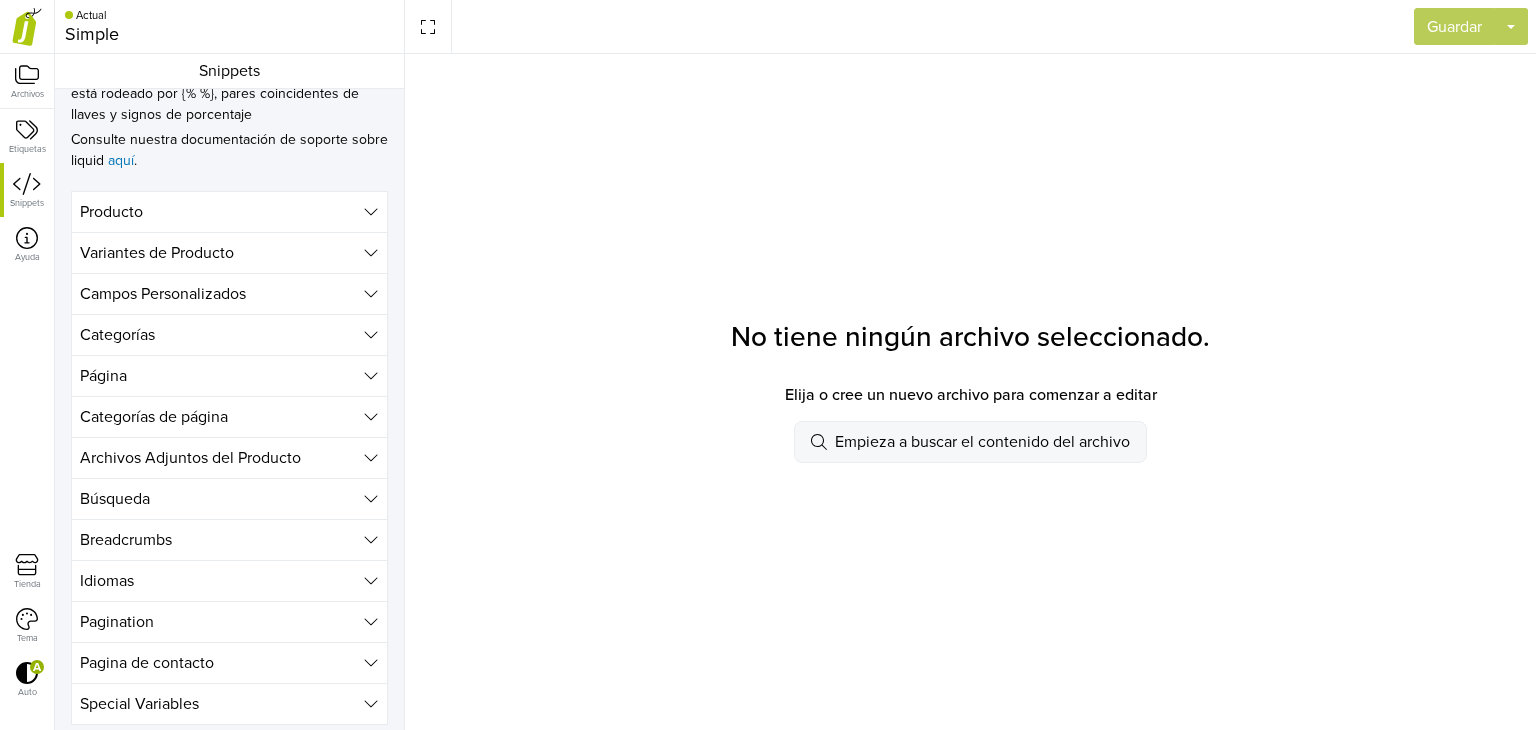 scroll, scrollTop: 62, scrollLeft: 0, axis: vertical 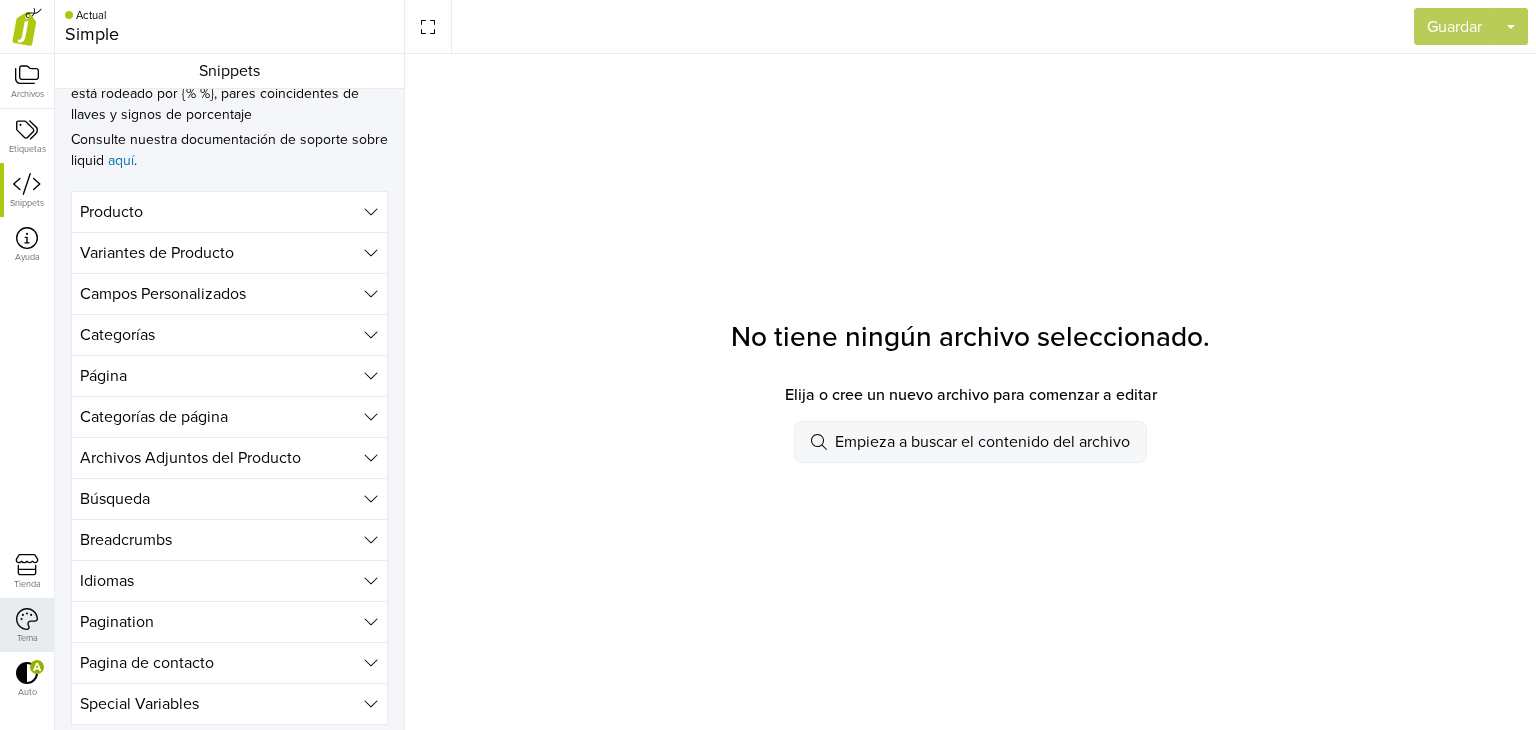 click 